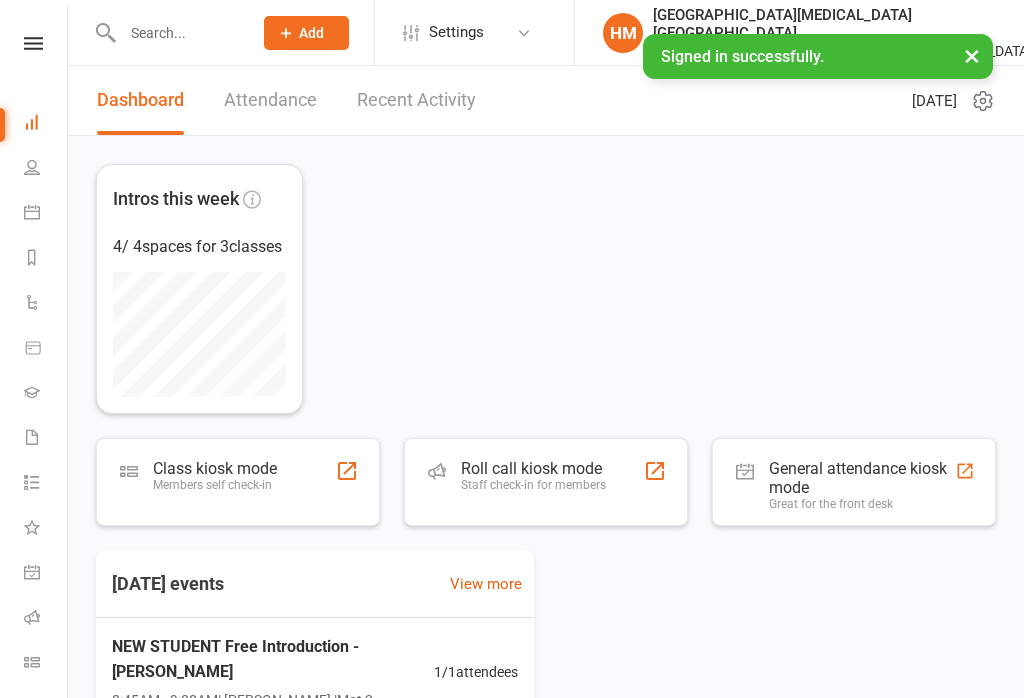 click on "Members self check-in" at bounding box center (215, 485) 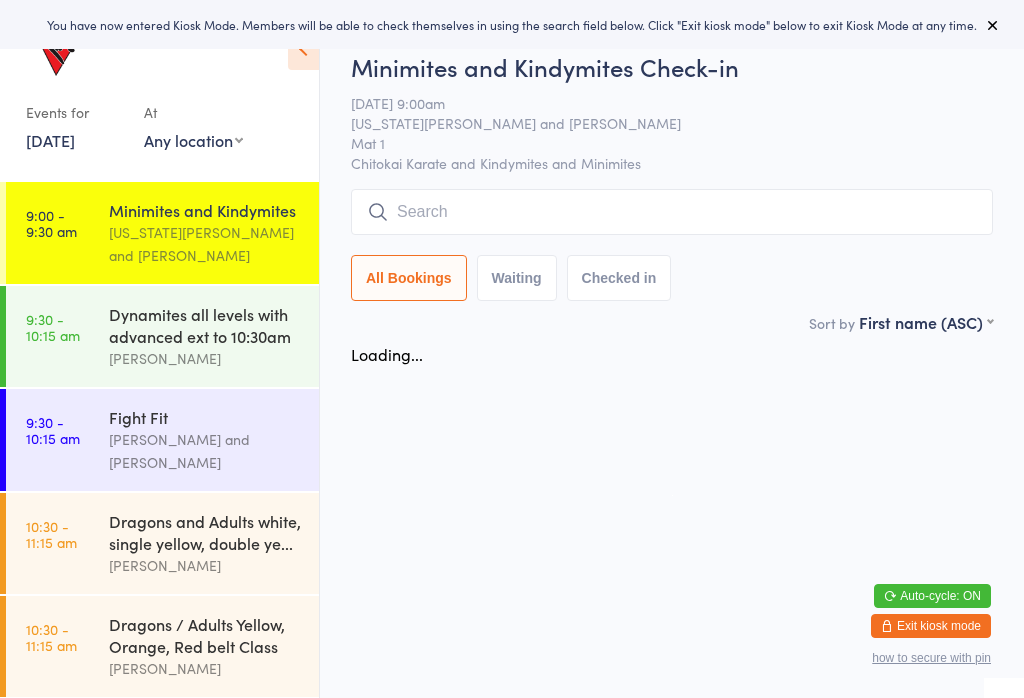 scroll, scrollTop: 0, scrollLeft: 0, axis: both 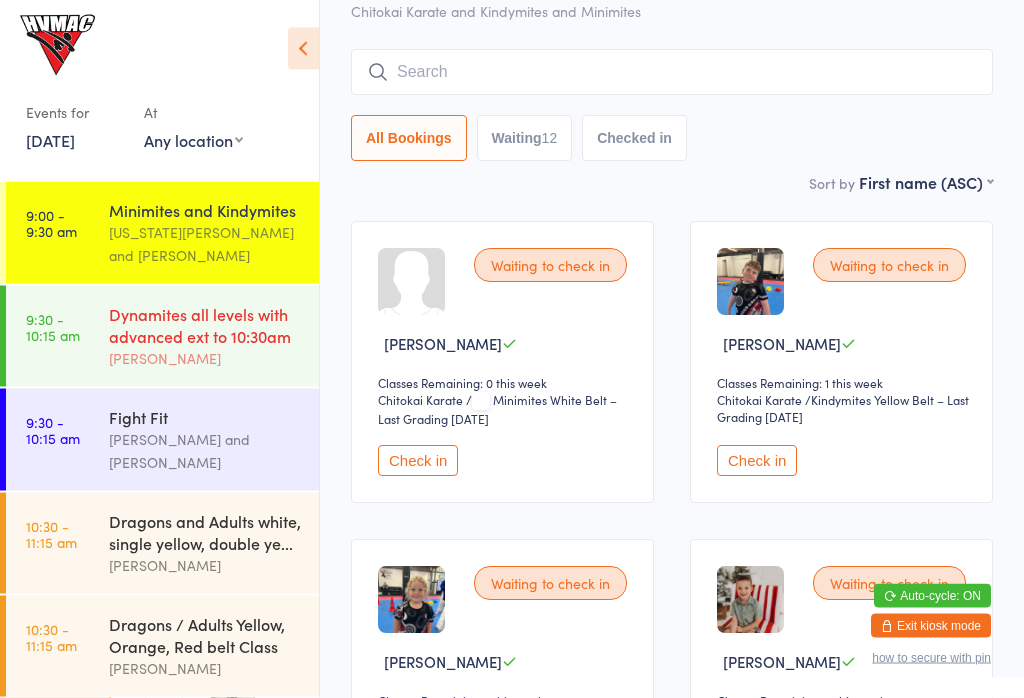 click on "Dynamites all levels with advanced ext to 10:30am" at bounding box center (205, 325) 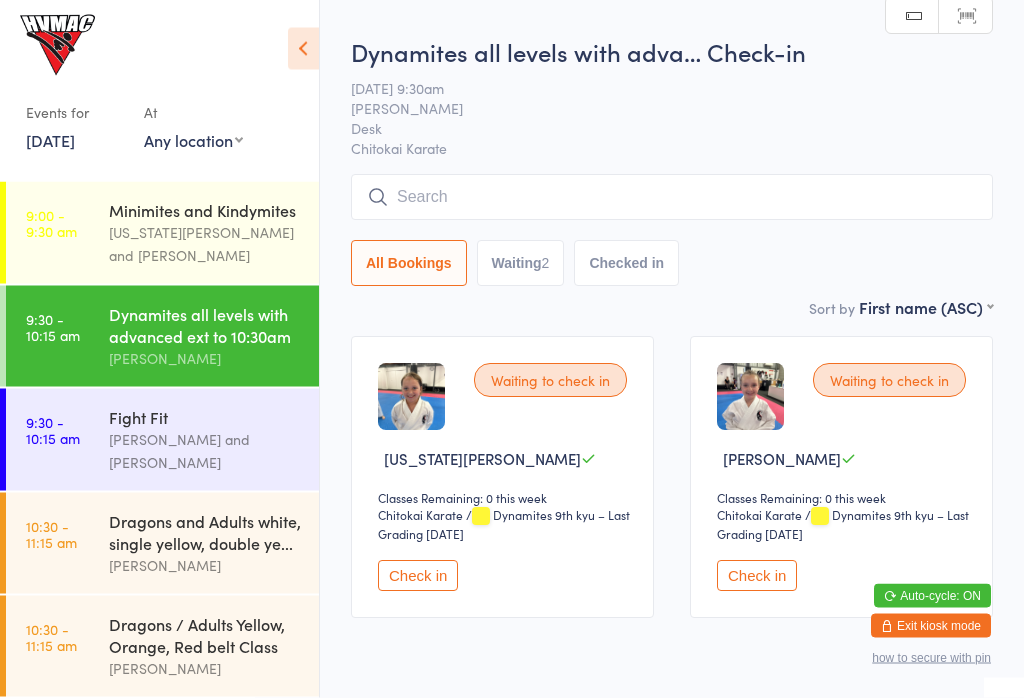 scroll, scrollTop: 68, scrollLeft: 0, axis: vertical 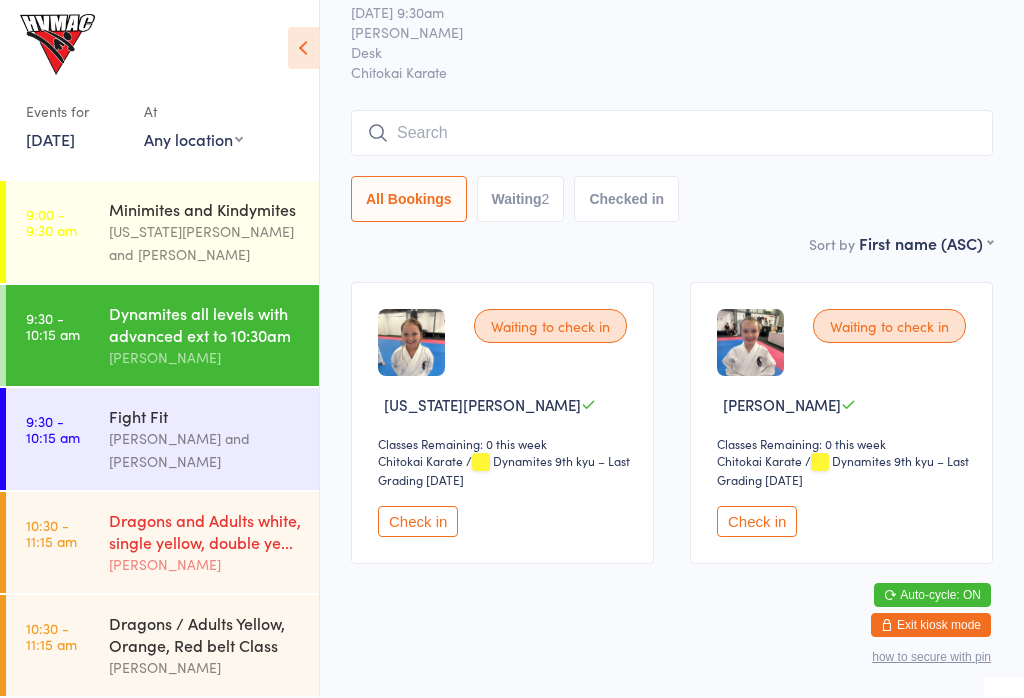 click on "Dragons and Adults white, single yellow, double ye..." at bounding box center [205, 532] 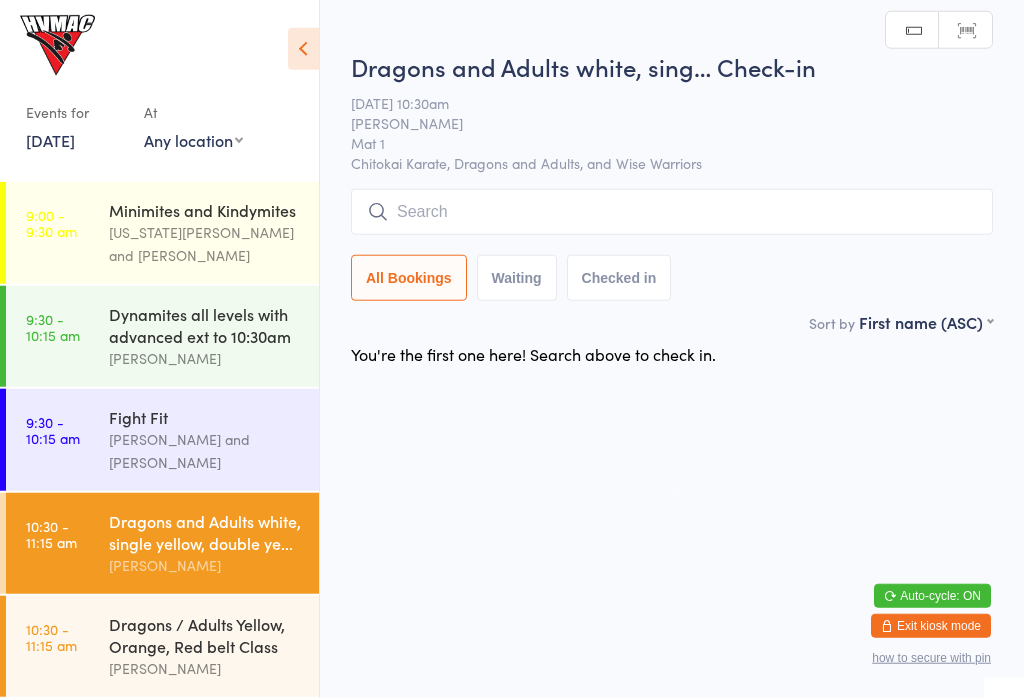 scroll, scrollTop: 0, scrollLeft: 0, axis: both 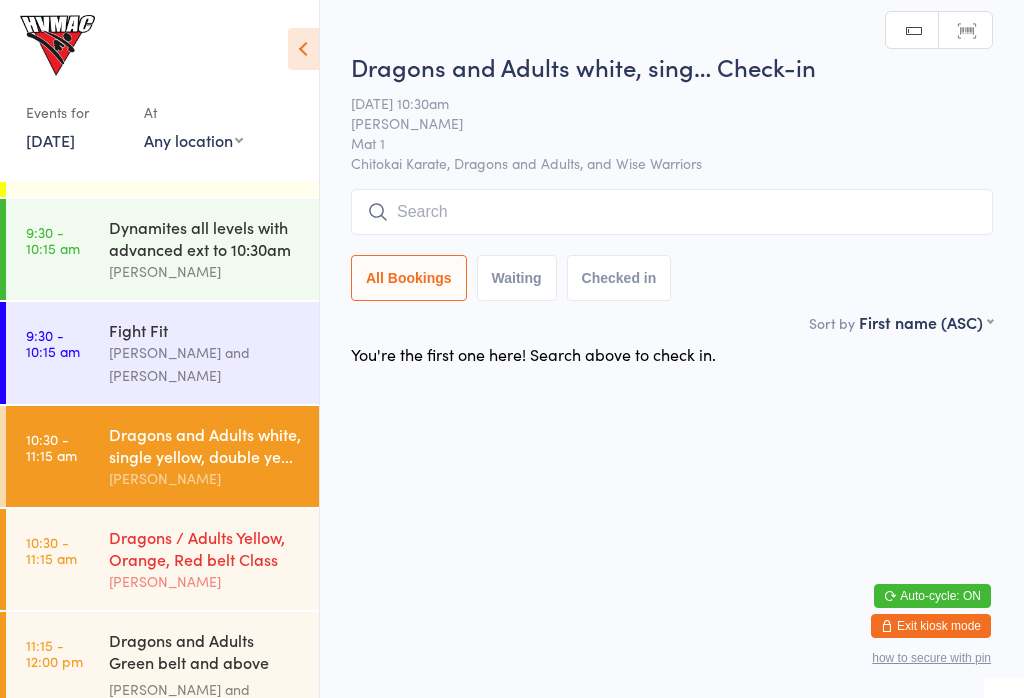 click on "Dragons / Adults Yellow, Orange, Red belt Class" at bounding box center (205, 548) 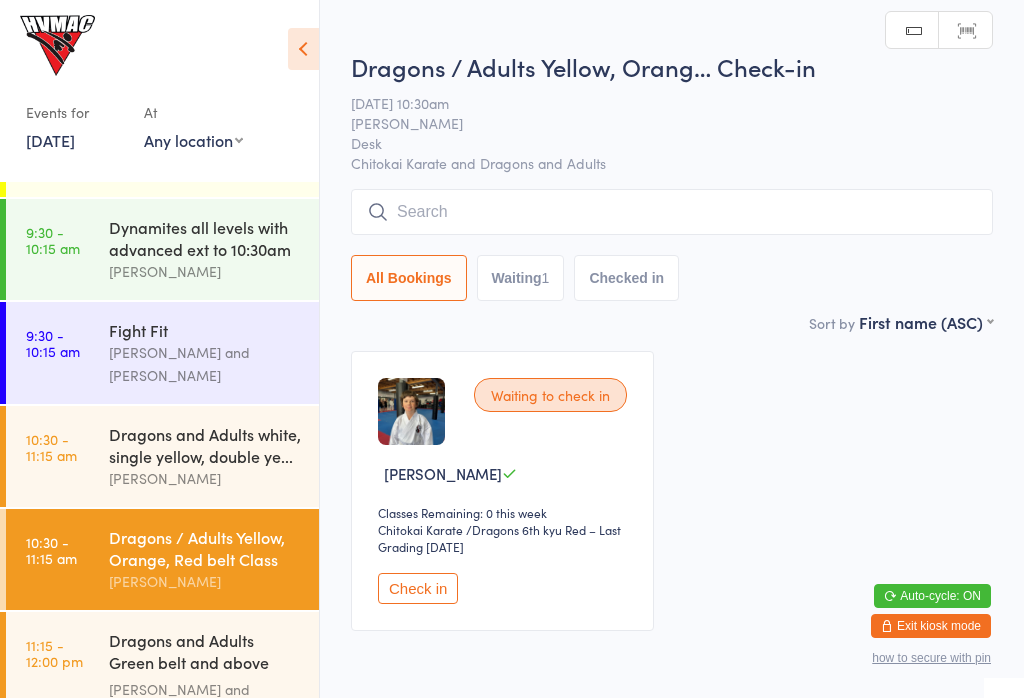 scroll, scrollTop: 199, scrollLeft: 0, axis: vertical 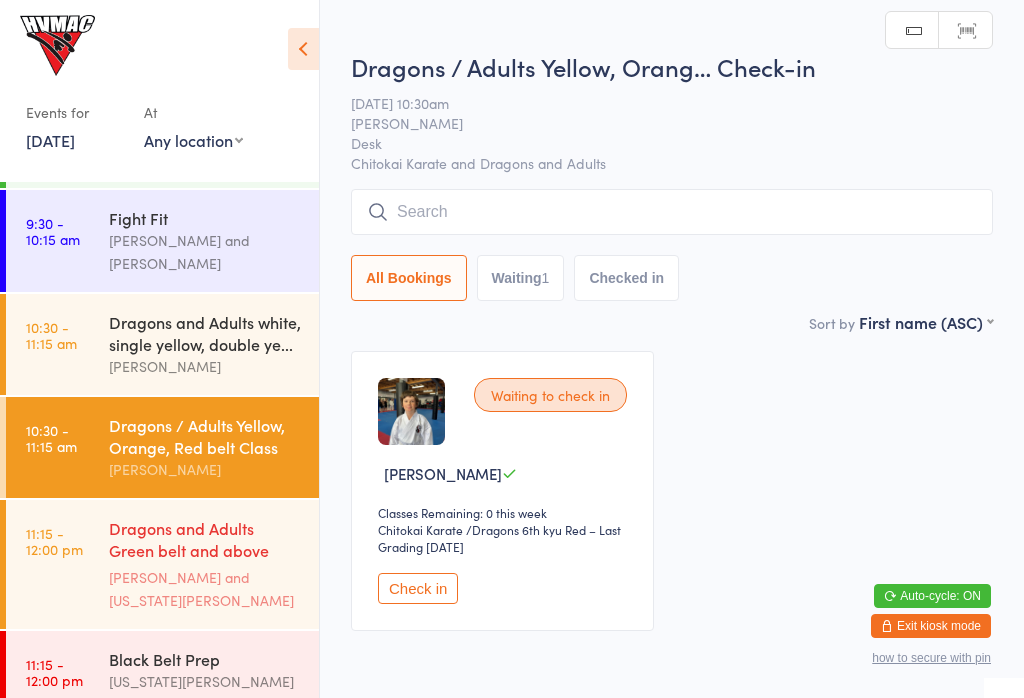 click on "Dallas Evans and Georgia Dearlove" at bounding box center (205, 589) 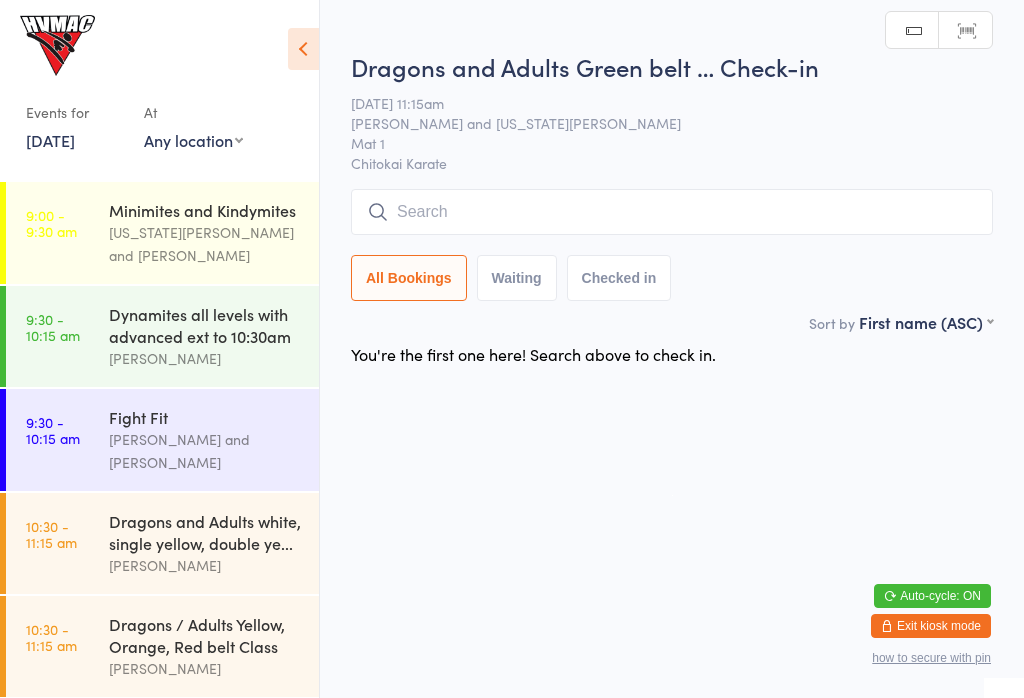 scroll, scrollTop: 0, scrollLeft: 0, axis: both 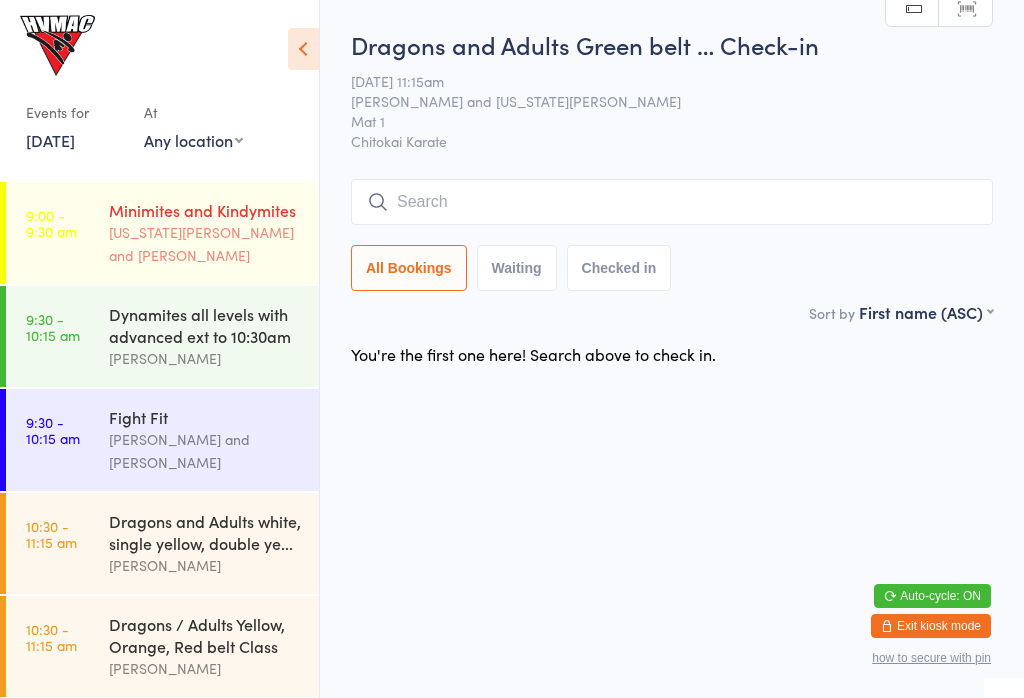click on "Georgia Dearlove and Dallas Evans" at bounding box center (205, 244) 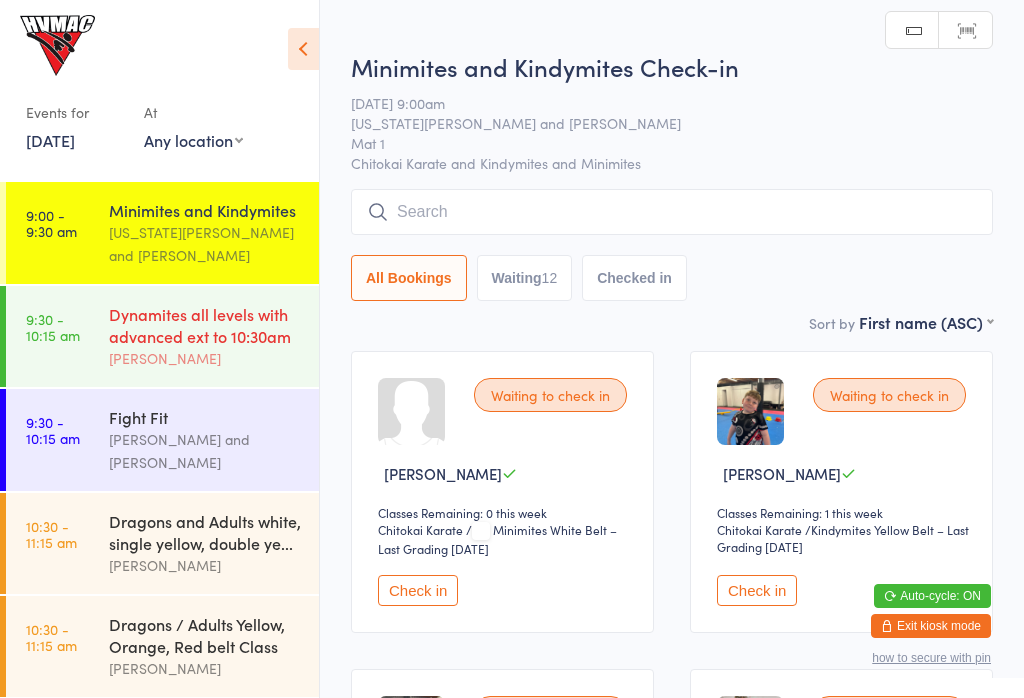 click on "Dynamites all levels with advanced ext to 10:30am" at bounding box center (205, 325) 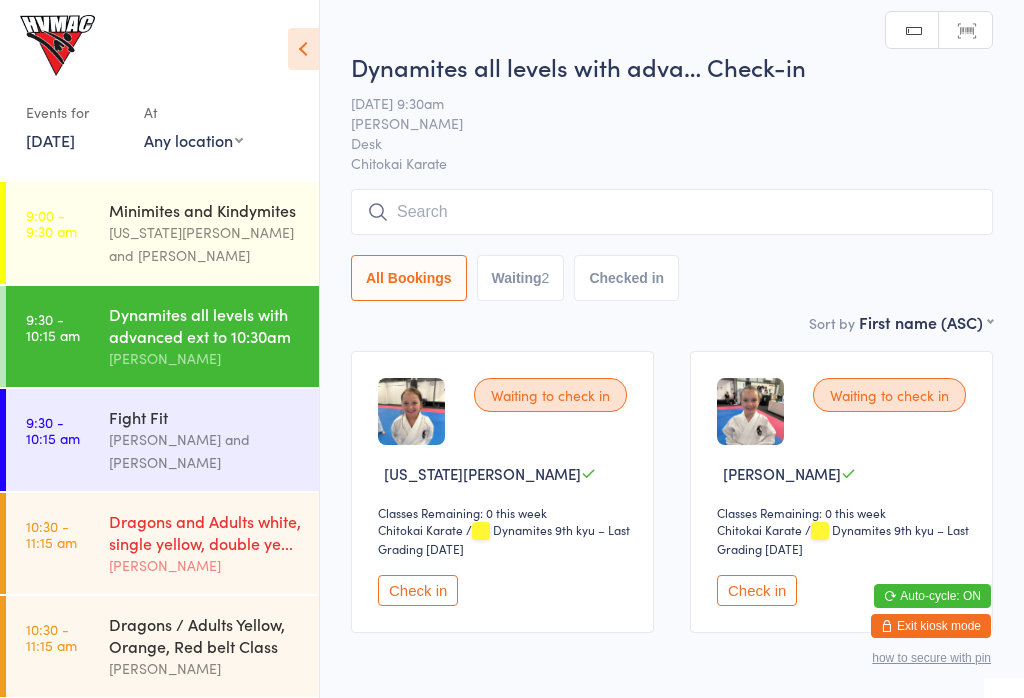 click on "Dragons and Adults white, single yellow, double ye..." at bounding box center (205, 532) 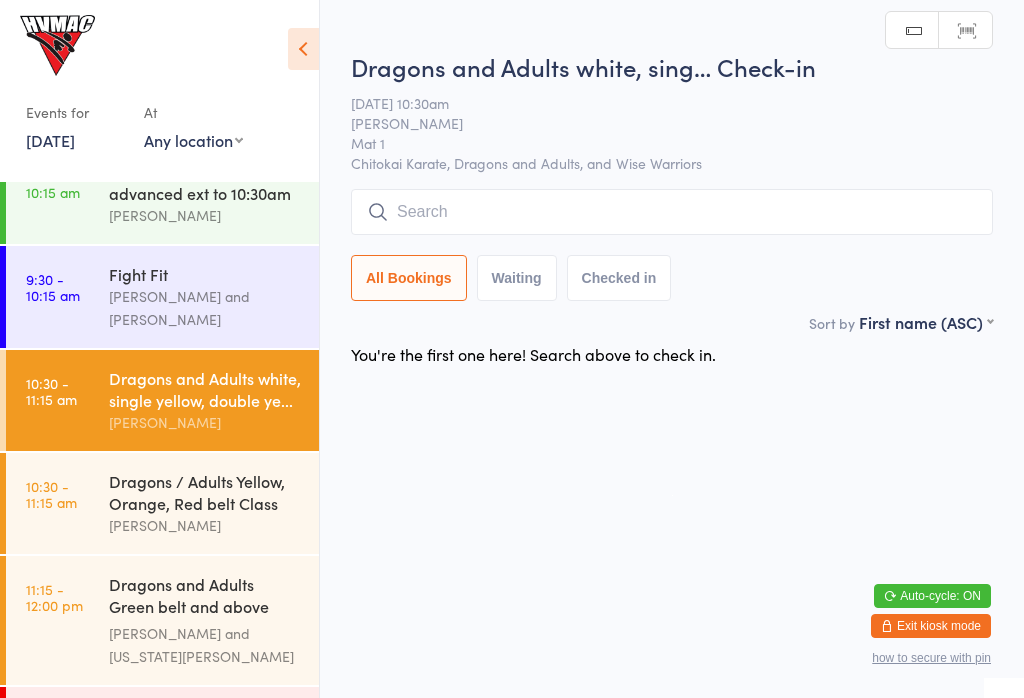 scroll, scrollTop: 157, scrollLeft: 0, axis: vertical 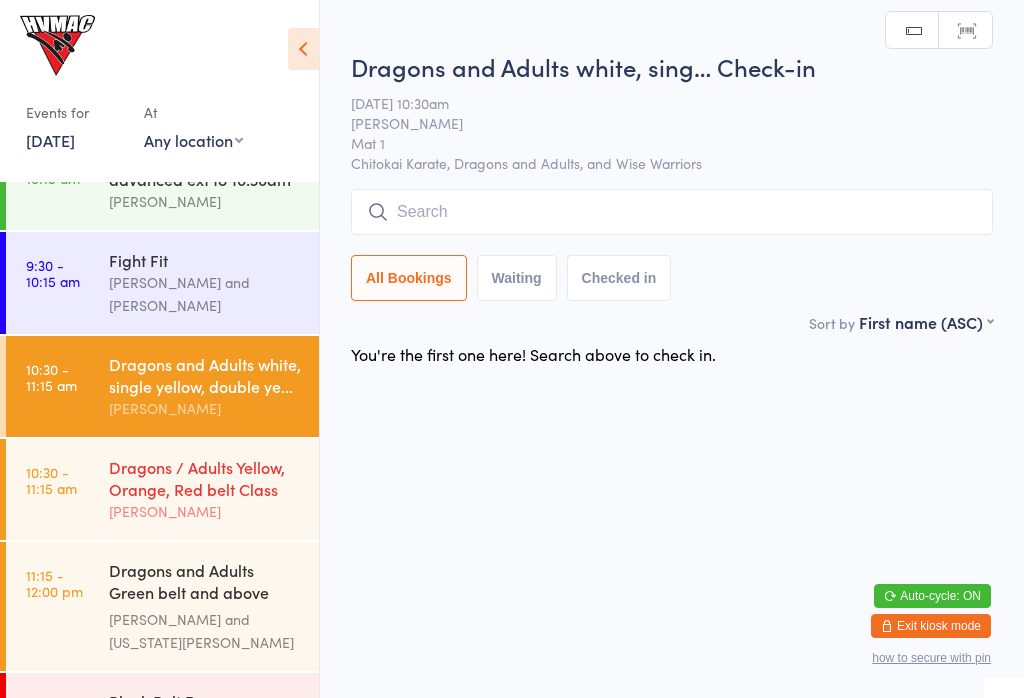 click on "Dragons / Adults Yellow, Orange, Red belt Class" at bounding box center [205, 478] 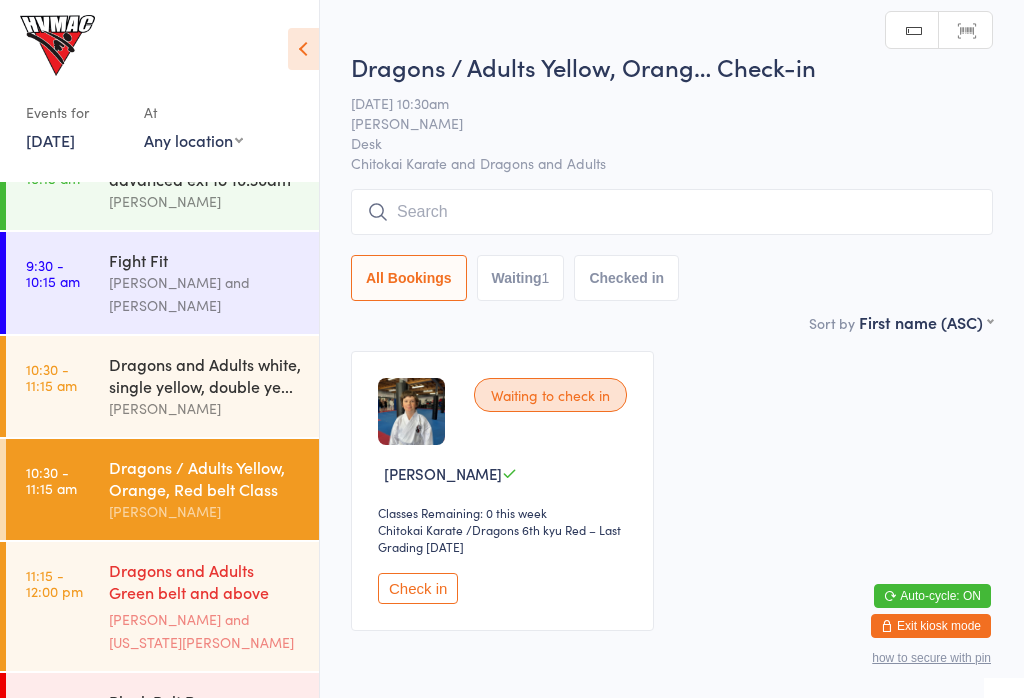click on "Dallas Evans and Georgia Dearlove" at bounding box center (205, 631) 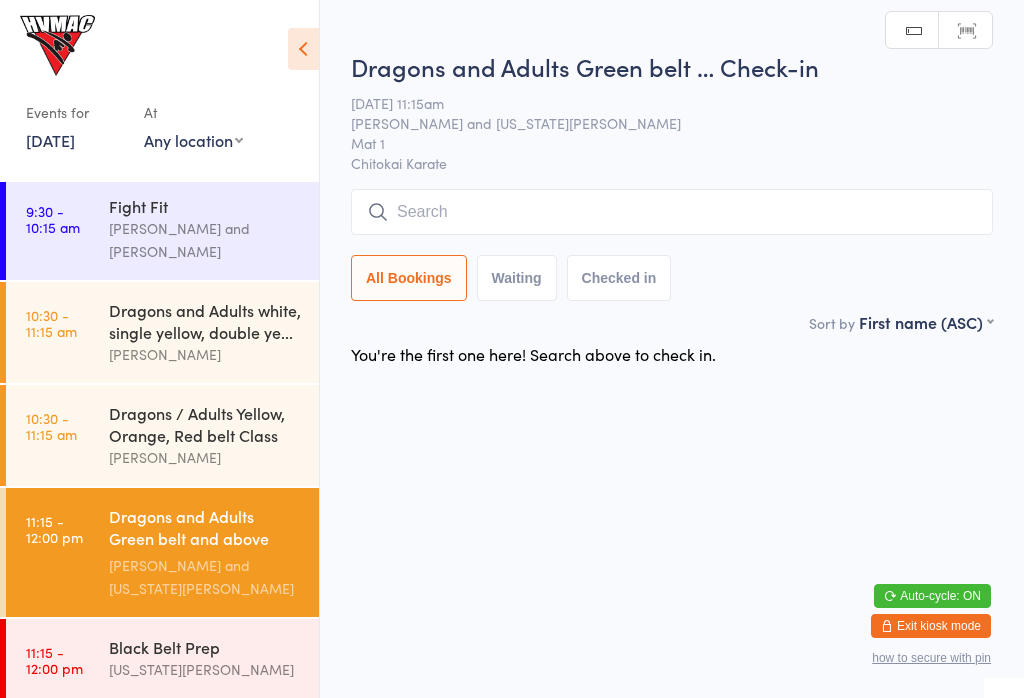 scroll, scrollTop: 210, scrollLeft: 0, axis: vertical 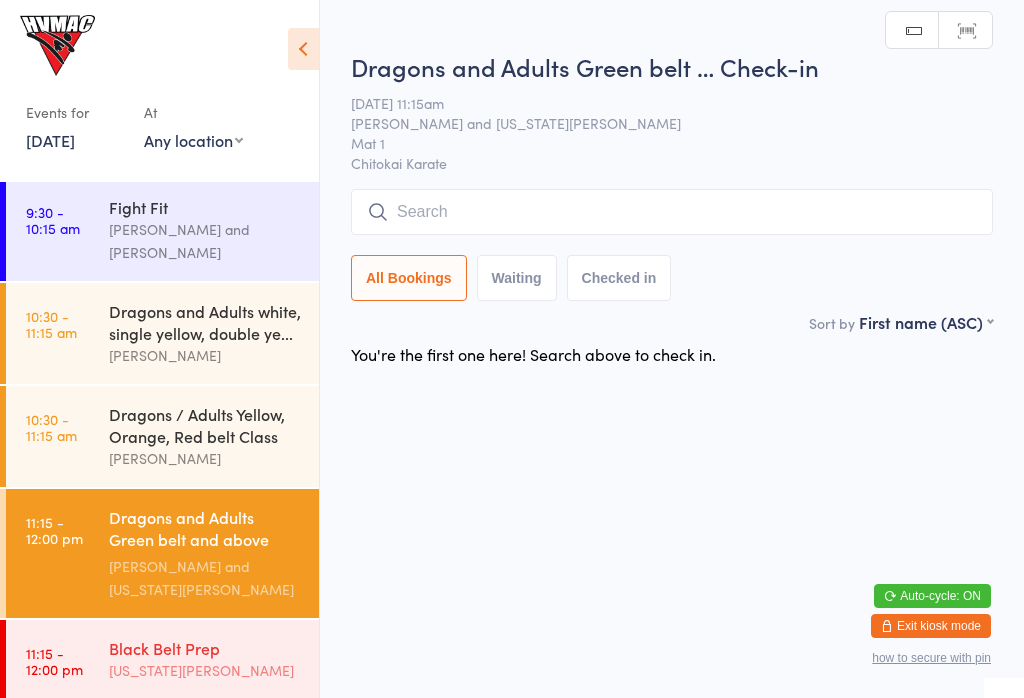click on "Black Belt Prep" at bounding box center (205, 648) 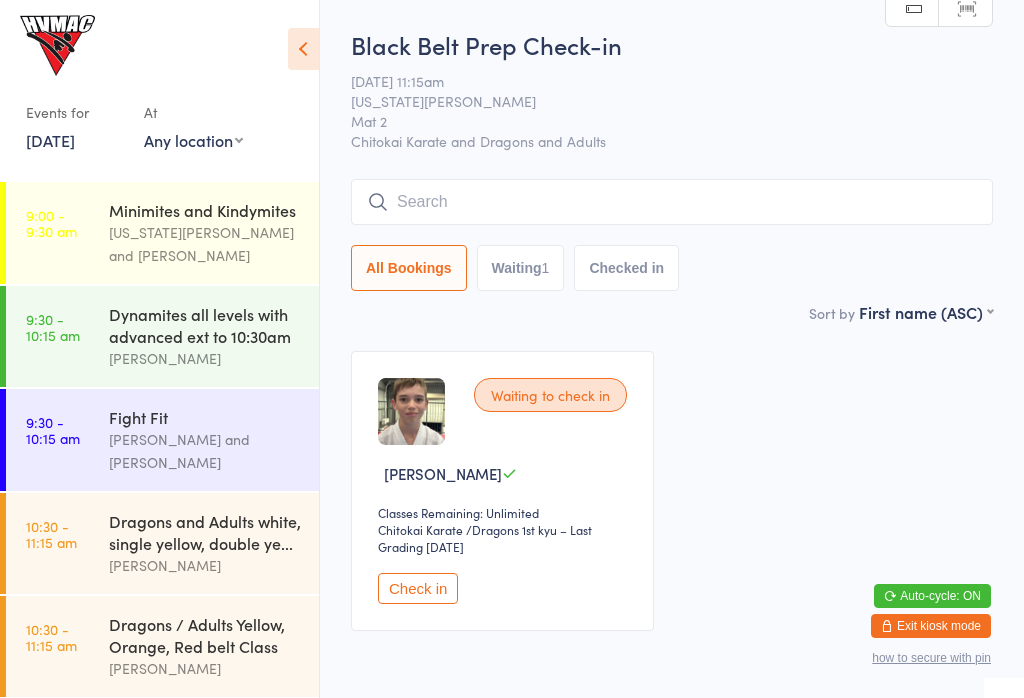 scroll, scrollTop: 0, scrollLeft: 0, axis: both 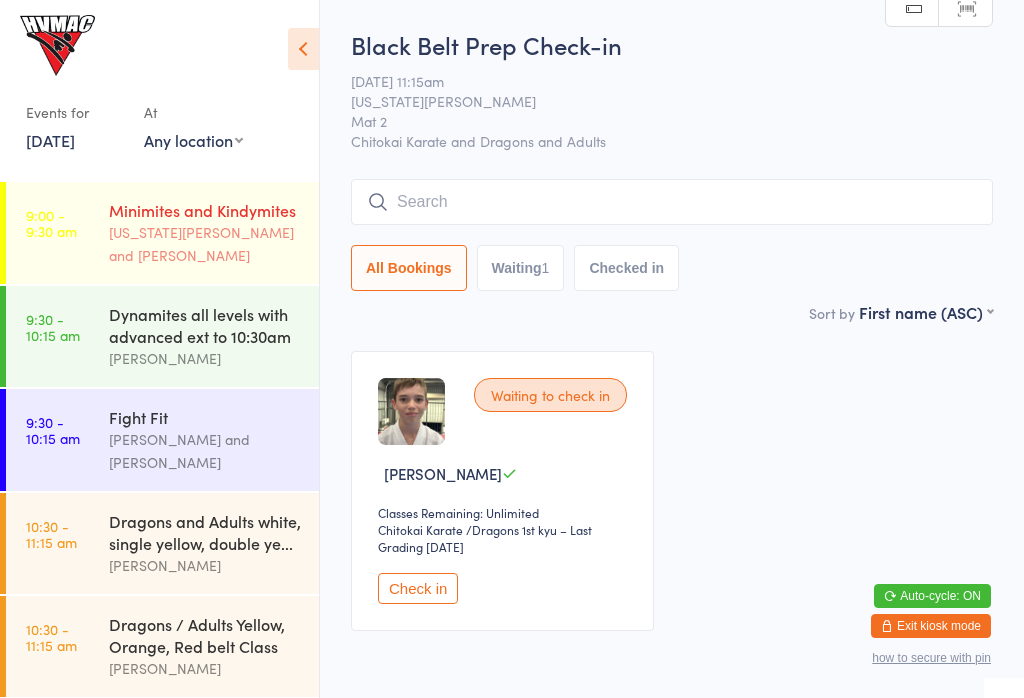 click on "Georgia Dearlove and Dallas Evans" at bounding box center [205, 244] 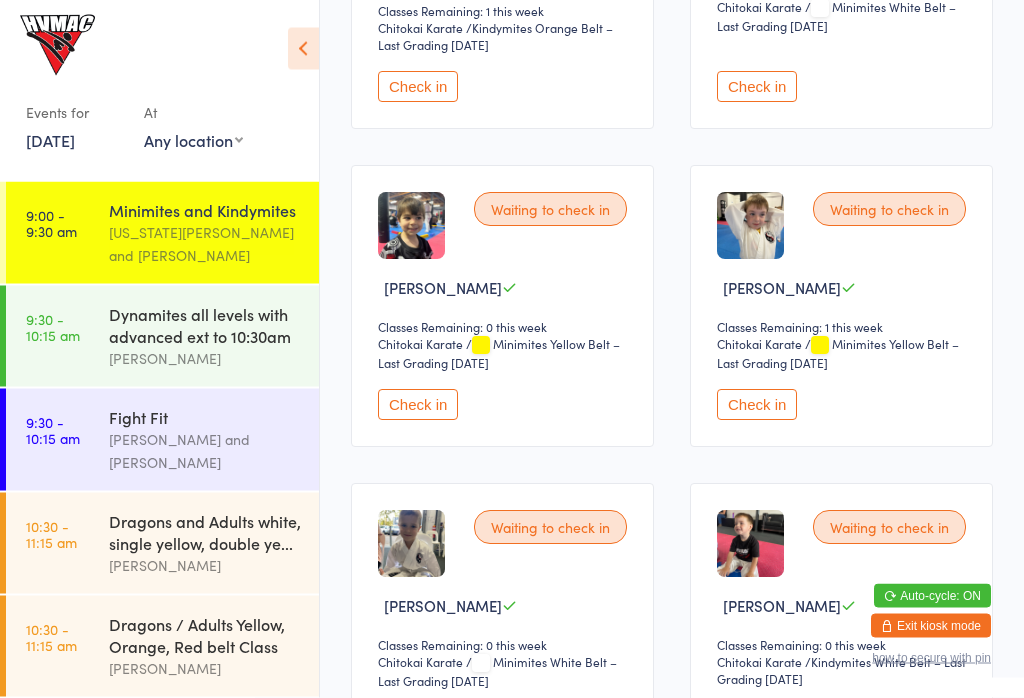 scroll, scrollTop: 1479, scrollLeft: 0, axis: vertical 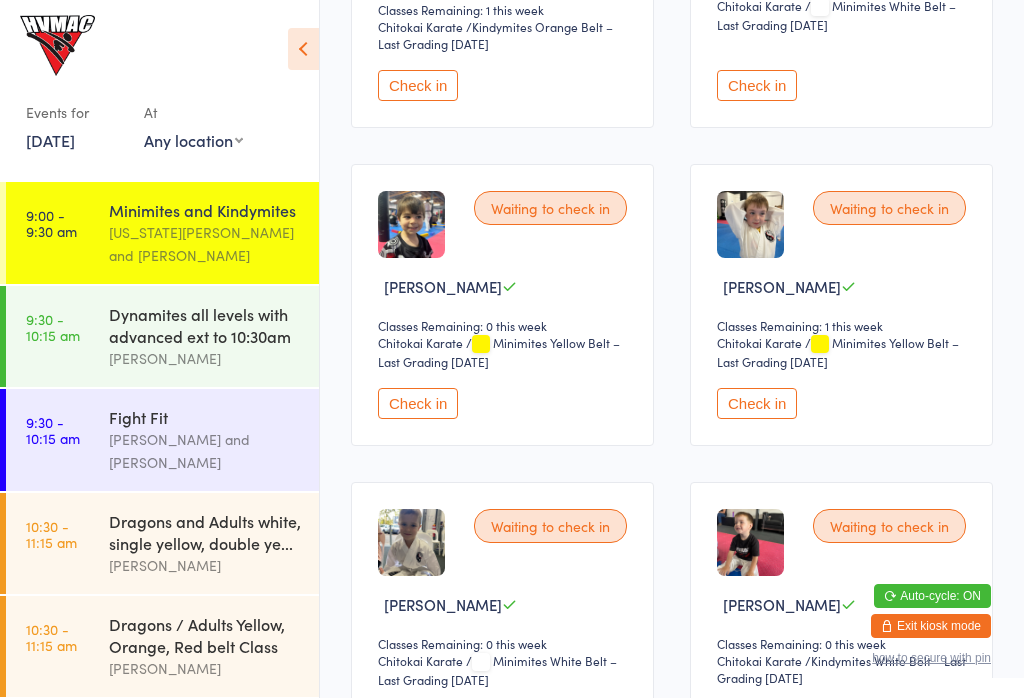 click on "Check in" at bounding box center [757, 403] 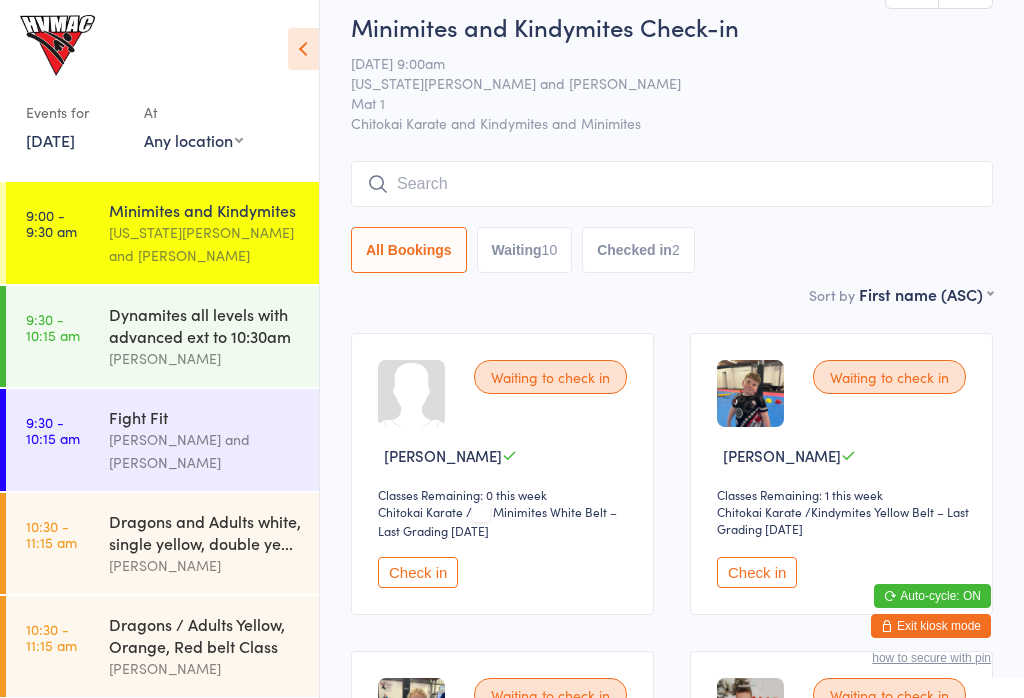 scroll, scrollTop: 0, scrollLeft: 0, axis: both 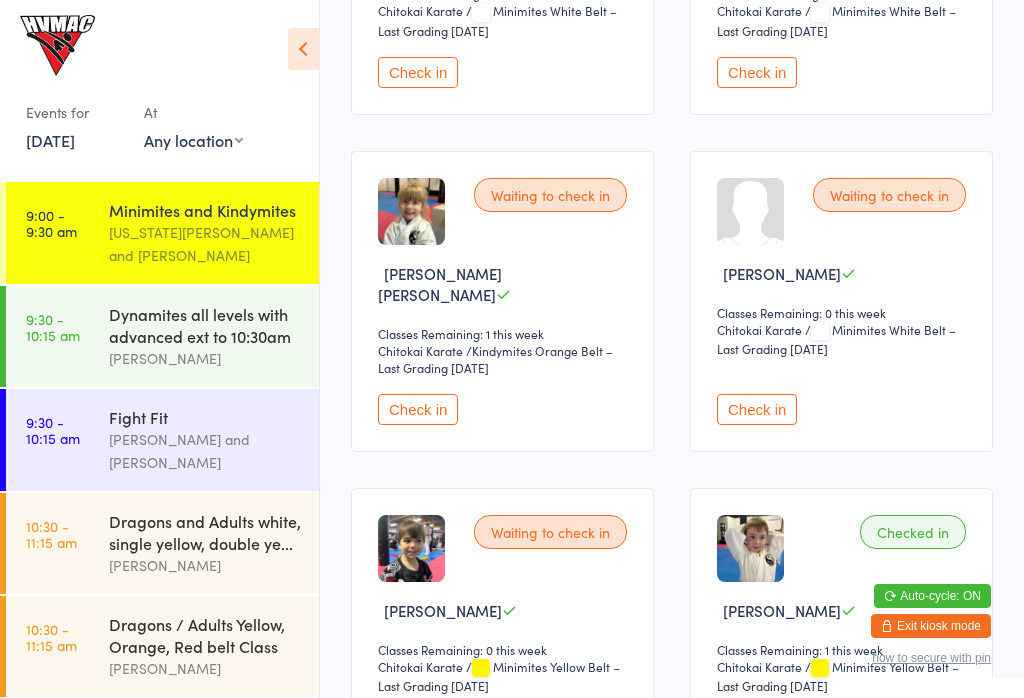 click on "Check in" at bounding box center (418, 409) 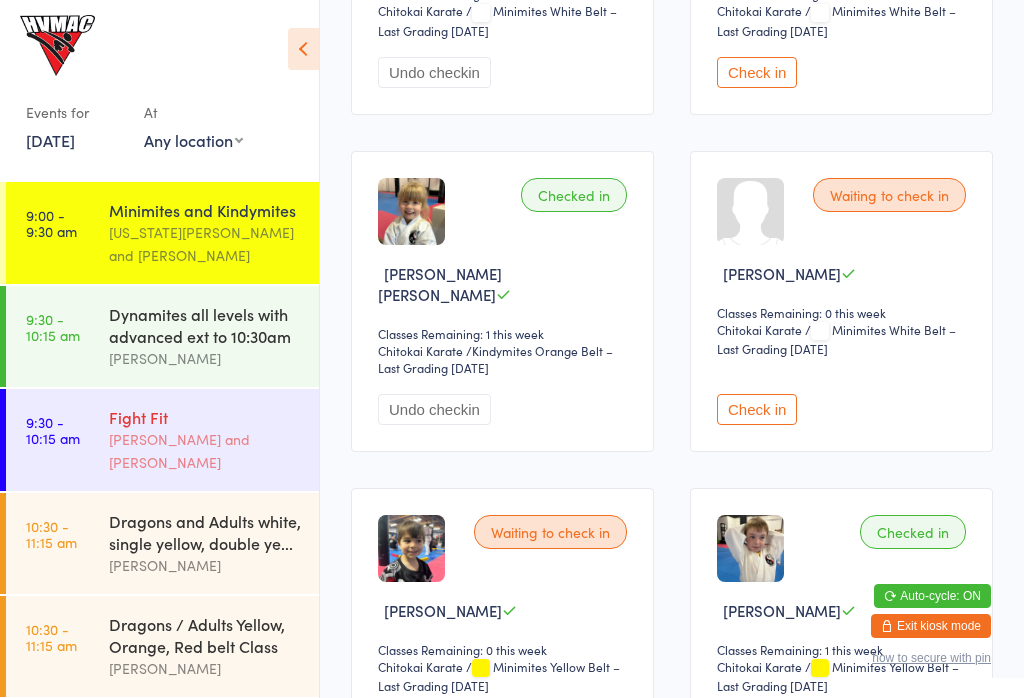 click on "Lesley Talbut and Kirk Pitzner" at bounding box center [205, 451] 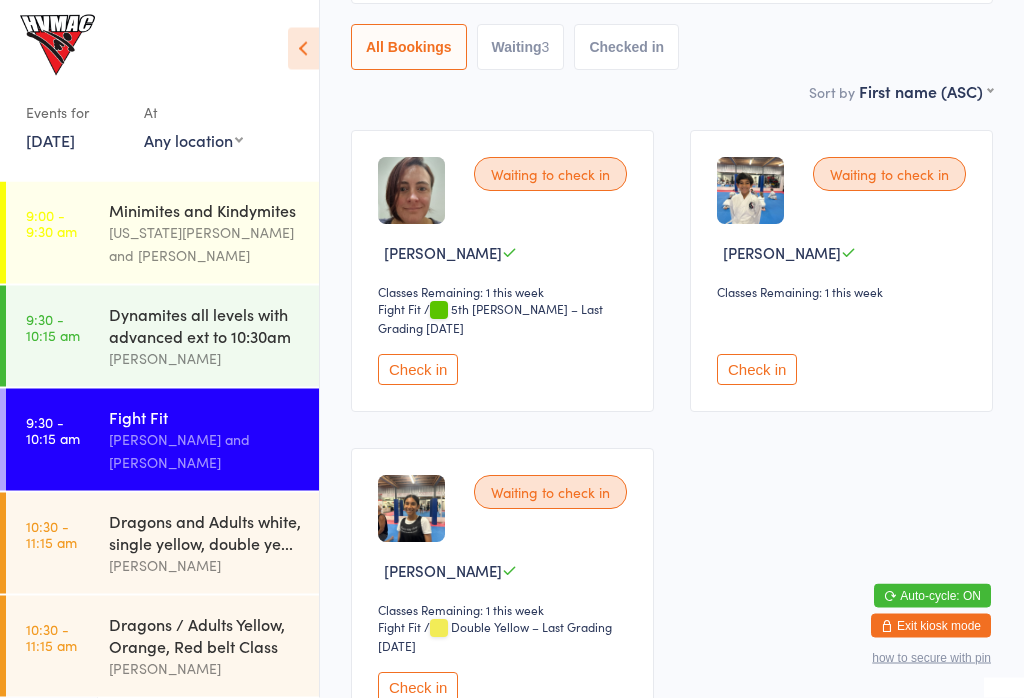 scroll, scrollTop: 221, scrollLeft: 0, axis: vertical 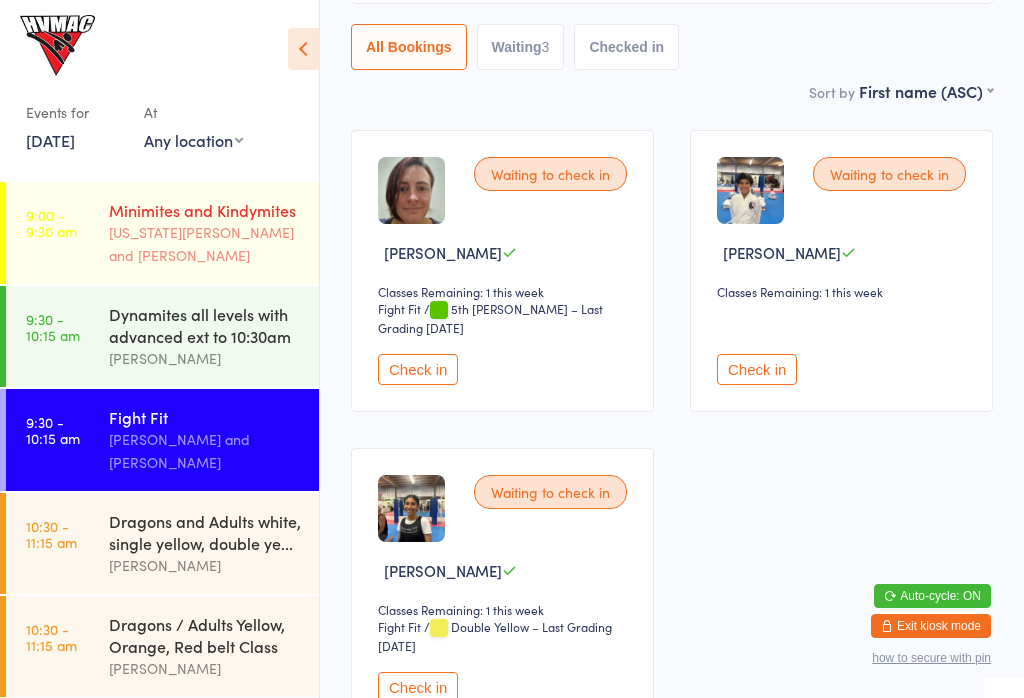 click on "Georgia Dearlove and Dallas Evans" at bounding box center (205, 244) 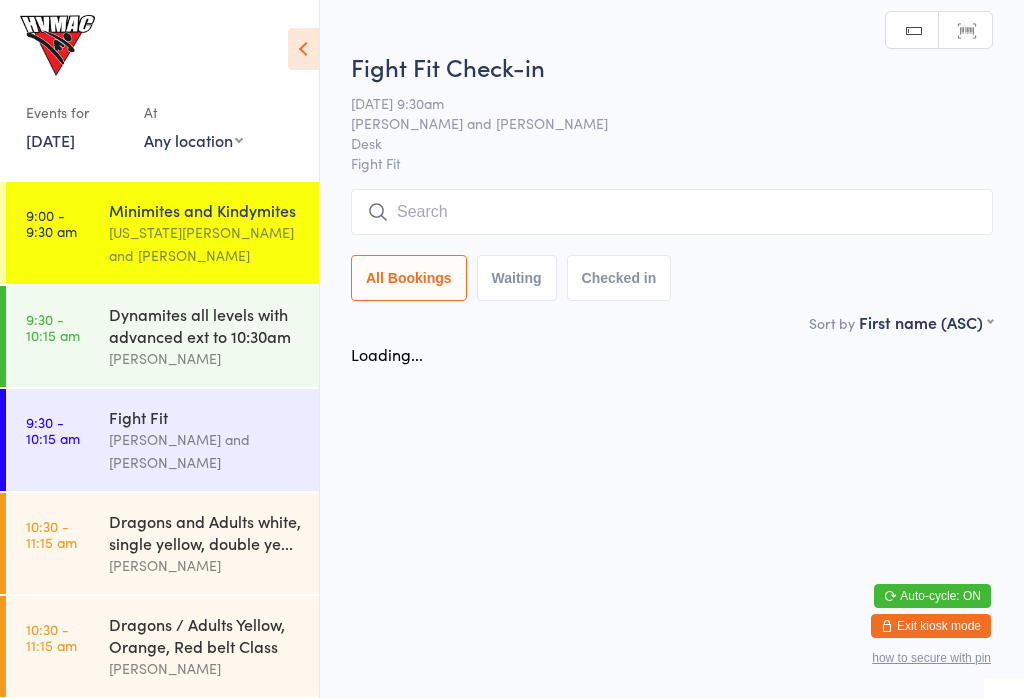 scroll, scrollTop: 0, scrollLeft: 0, axis: both 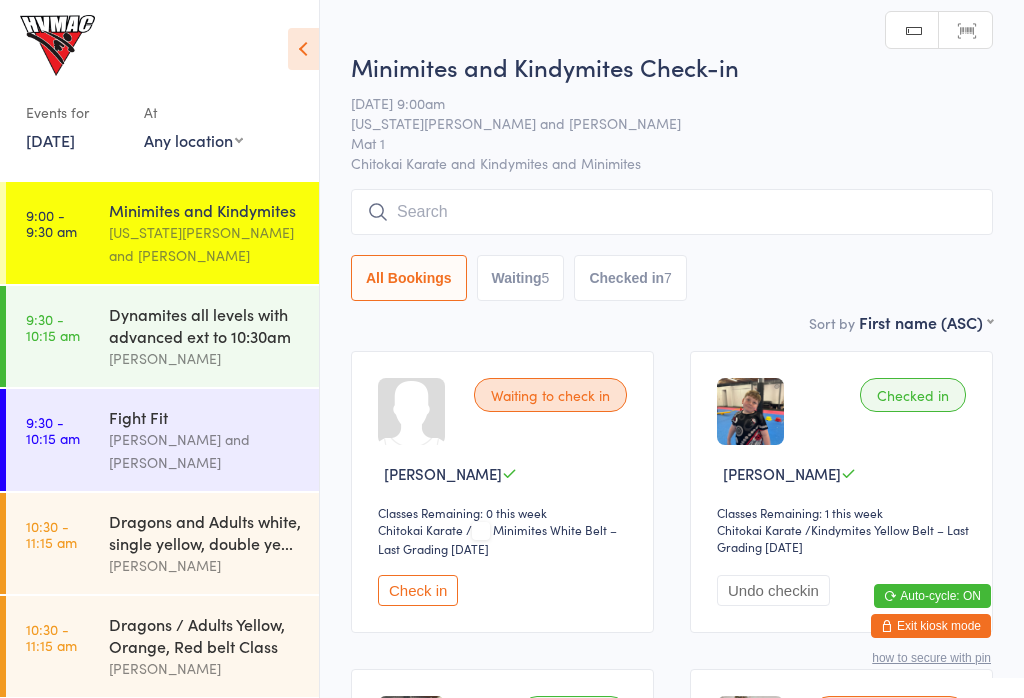 click on "Check in" at bounding box center (418, 590) 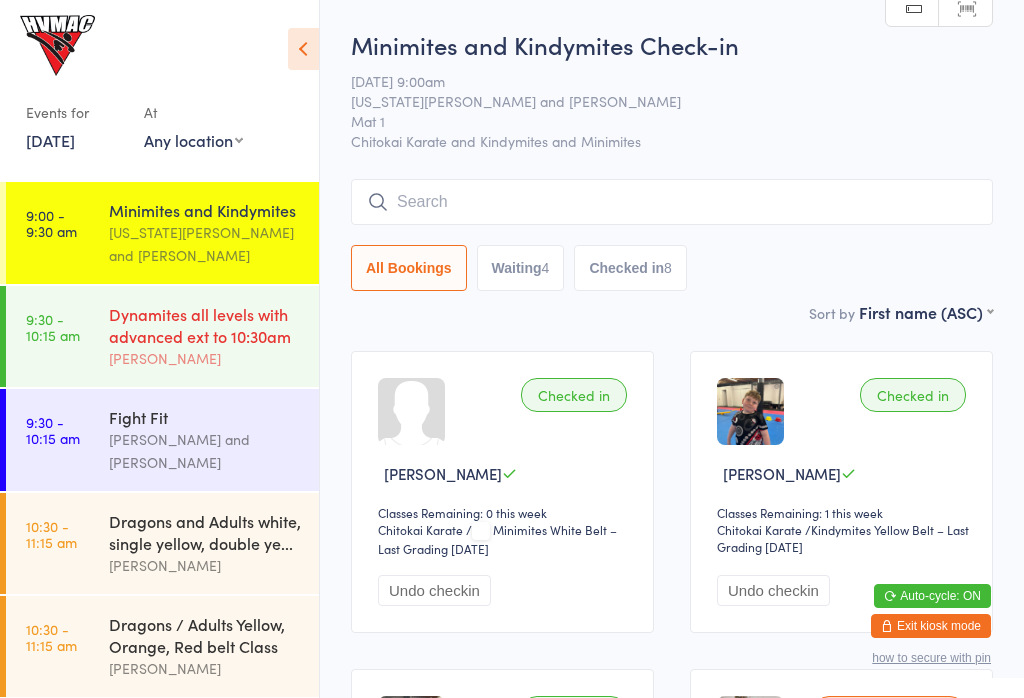click on "Dynamites all levels with advanced ext to 10:30am" at bounding box center [205, 325] 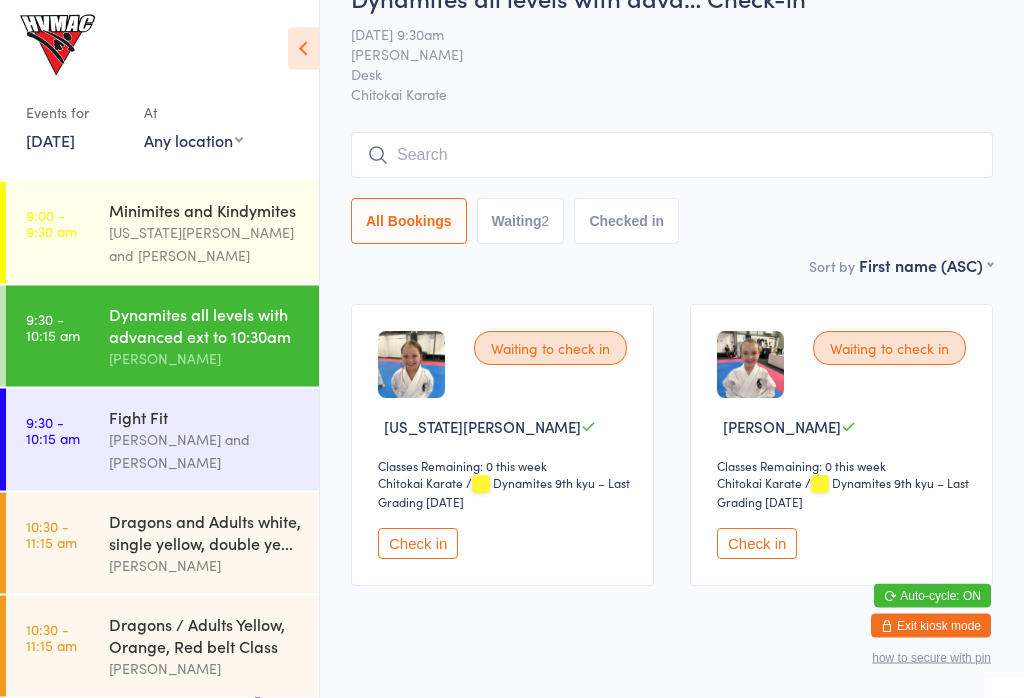 scroll, scrollTop: 0, scrollLeft: 0, axis: both 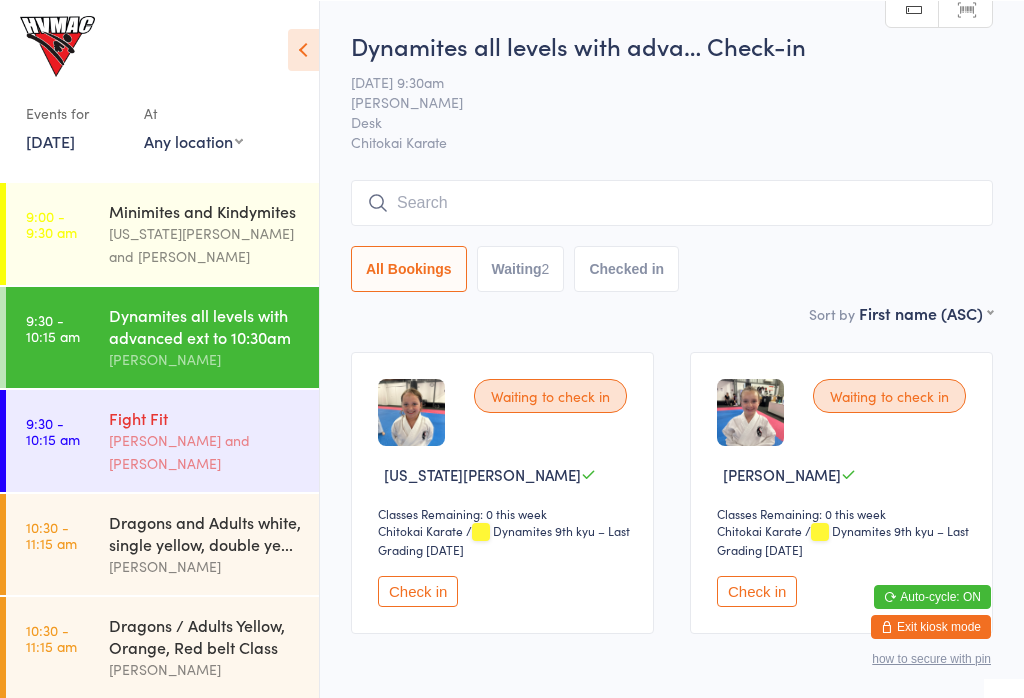 click on "Fight Fit" at bounding box center [205, 417] 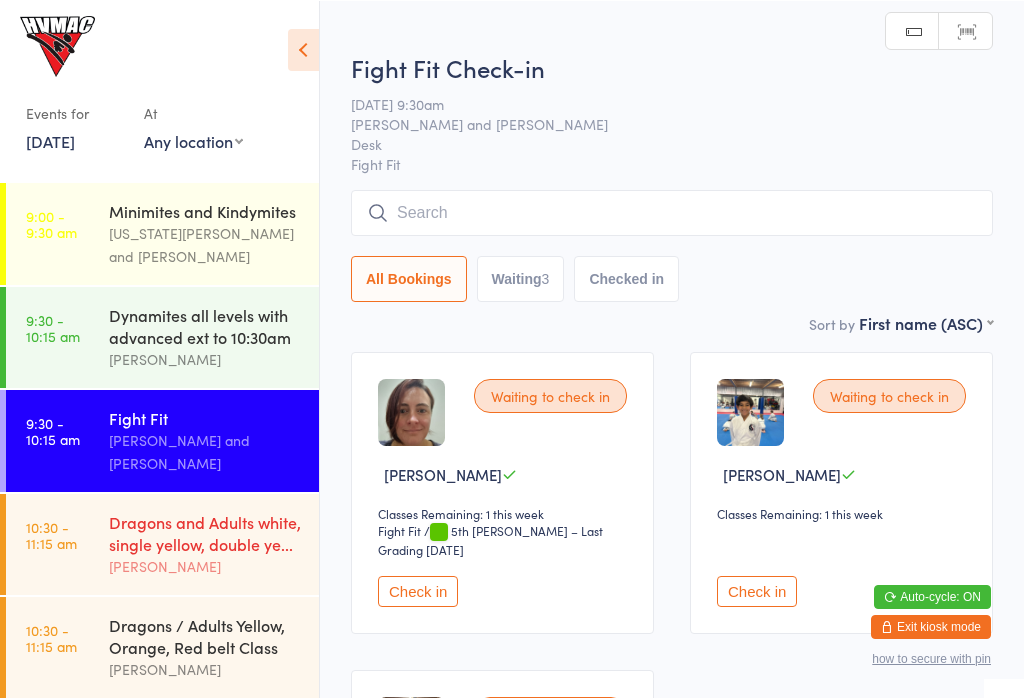 click on "Dragons and Adults white, single yellow, double ye..." at bounding box center (205, 532) 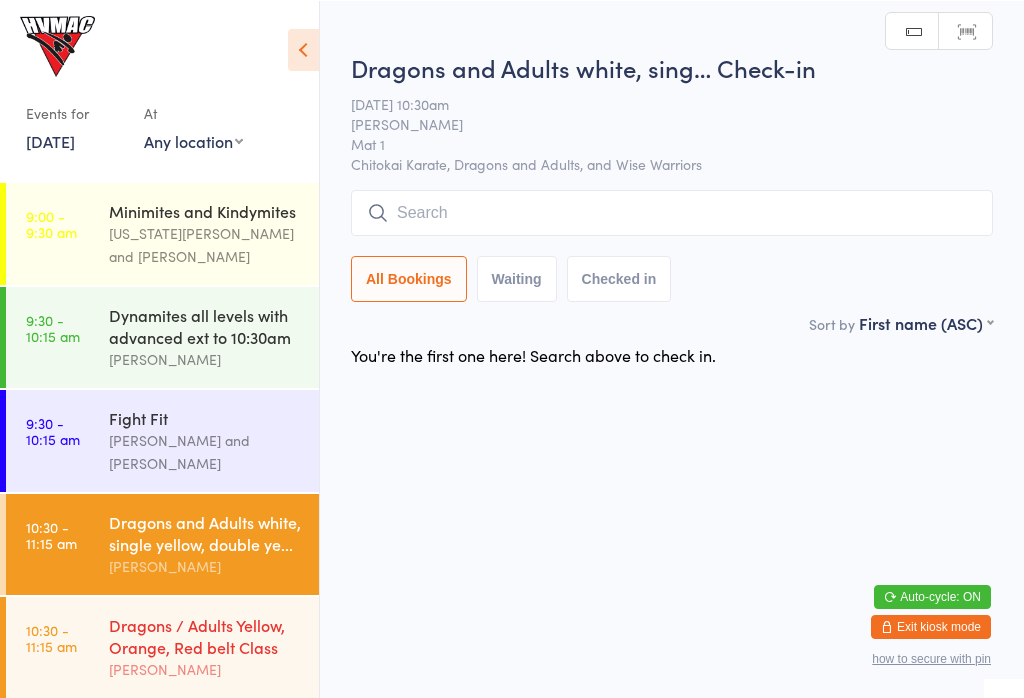 click on "10:30 - 11:15 am Dragons / Adults Yellow, Orange, Red belt Class Lesley Talbut" at bounding box center [162, 646] 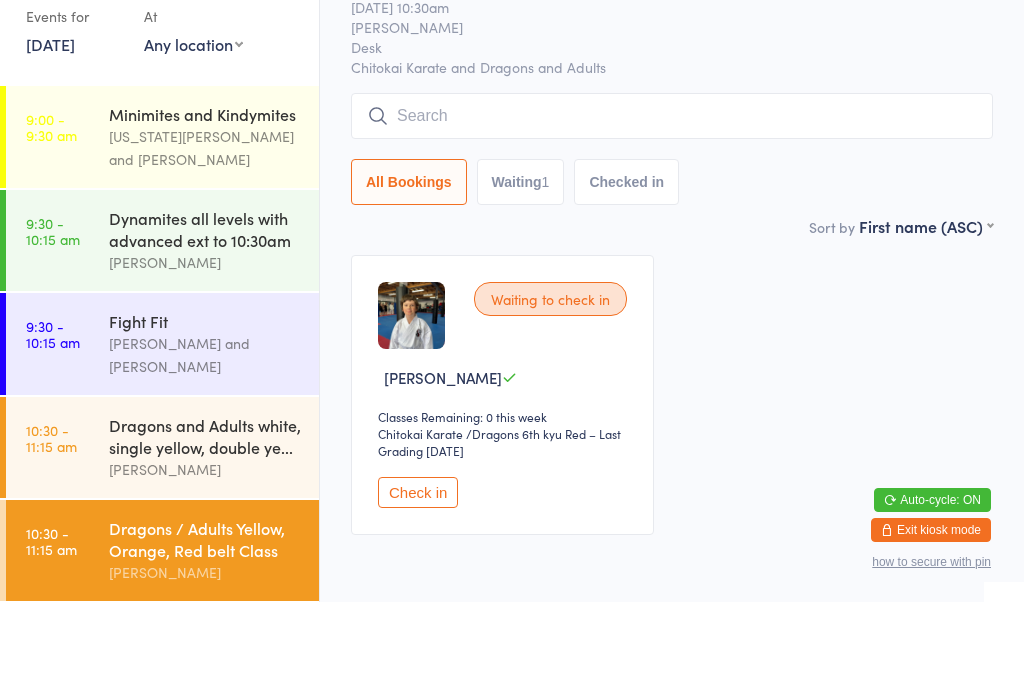 scroll, scrollTop: 67, scrollLeft: 0, axis: vertical 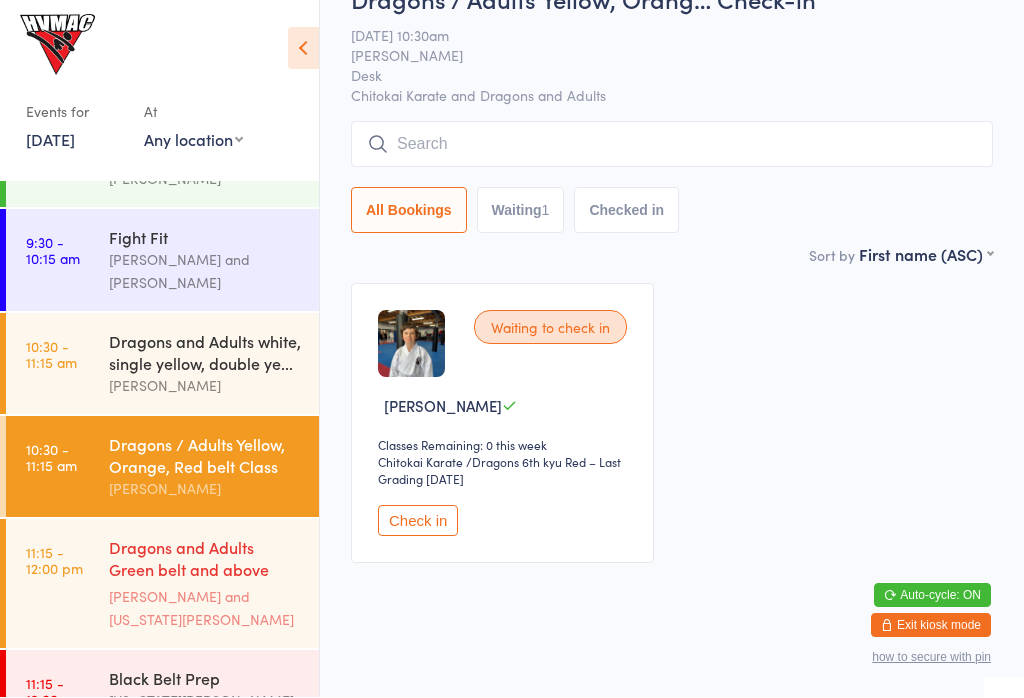 click on "Dragons and Adults Green belt and above Advanced C..." at bounding box center (205, 561) 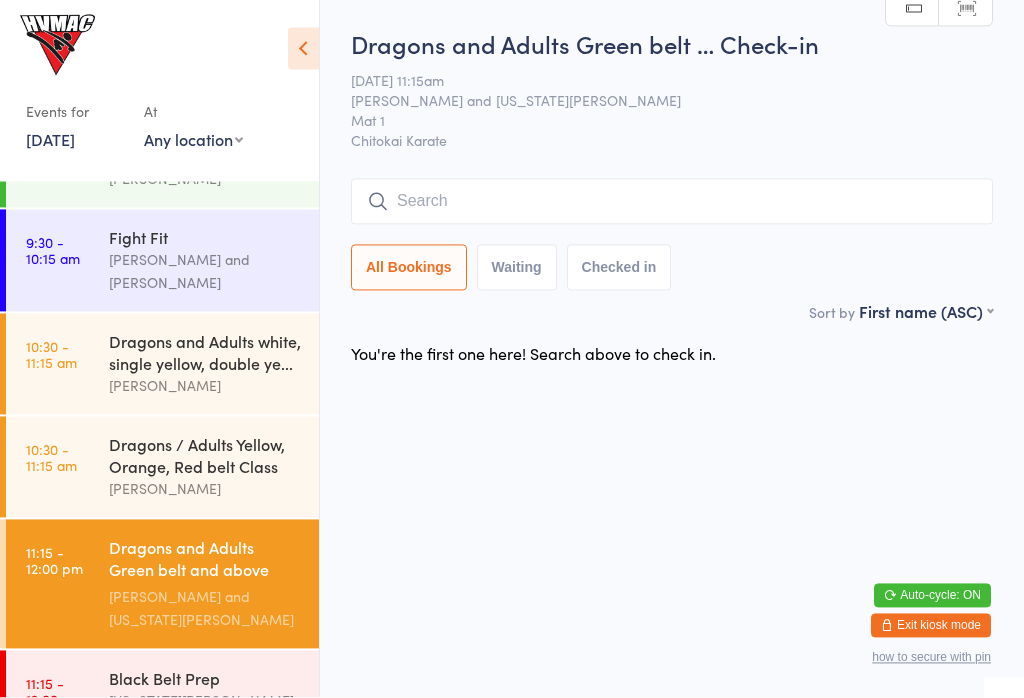 scroll, scrollTop: 0, scrollLeft: 0, axis: both 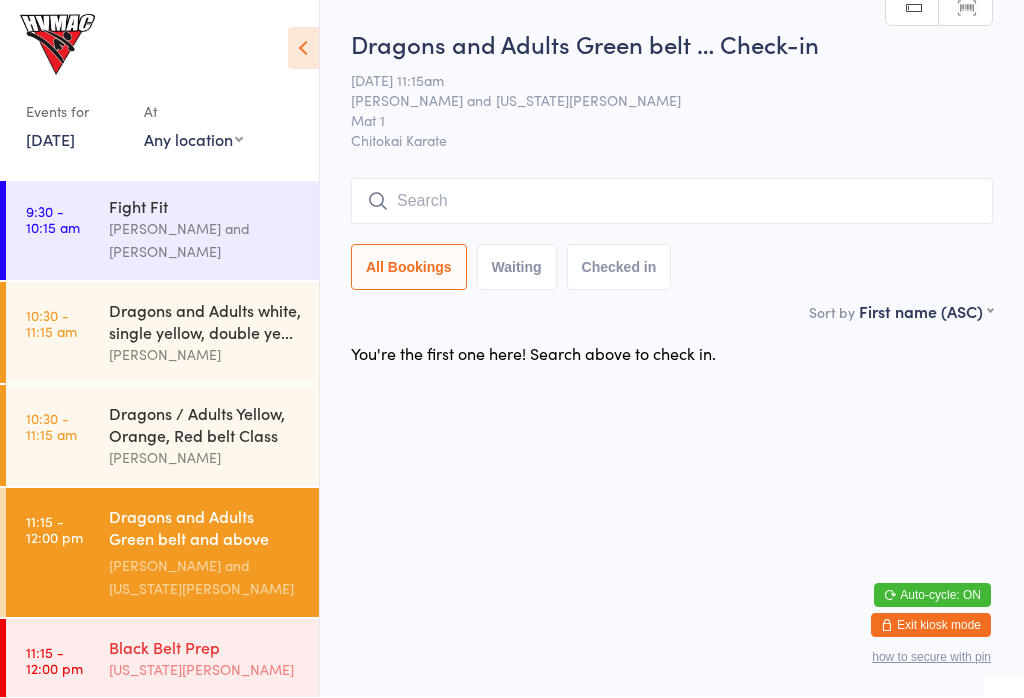 click on "Georgia Dearlove" at bounding box center (205, 670) 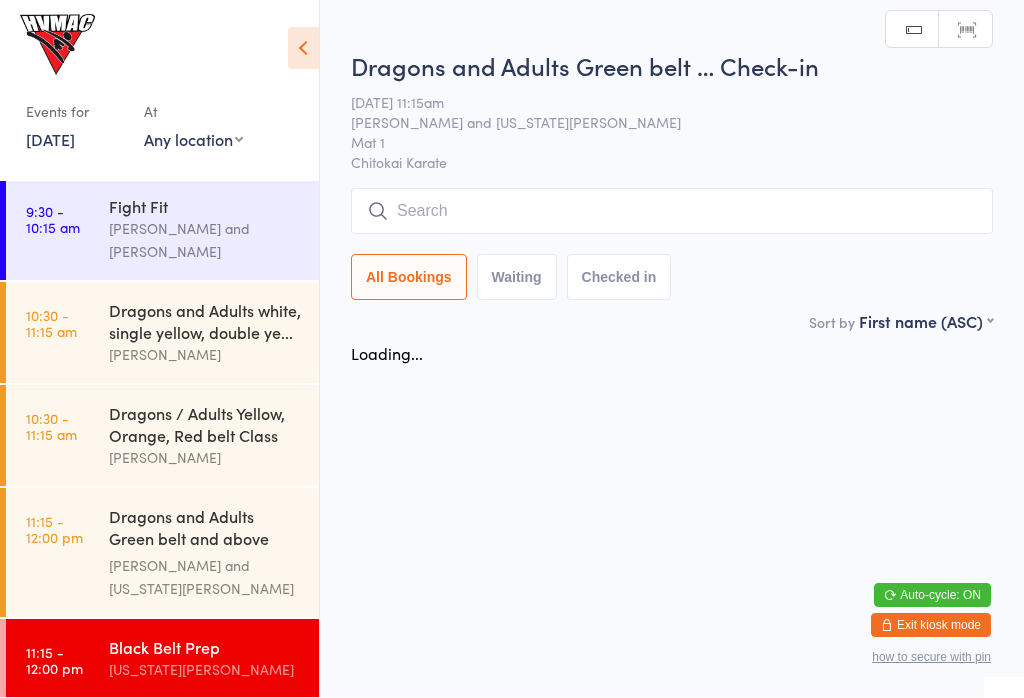 scroll, scrollTop: 1, scrollLeft: 0, axis: vertical 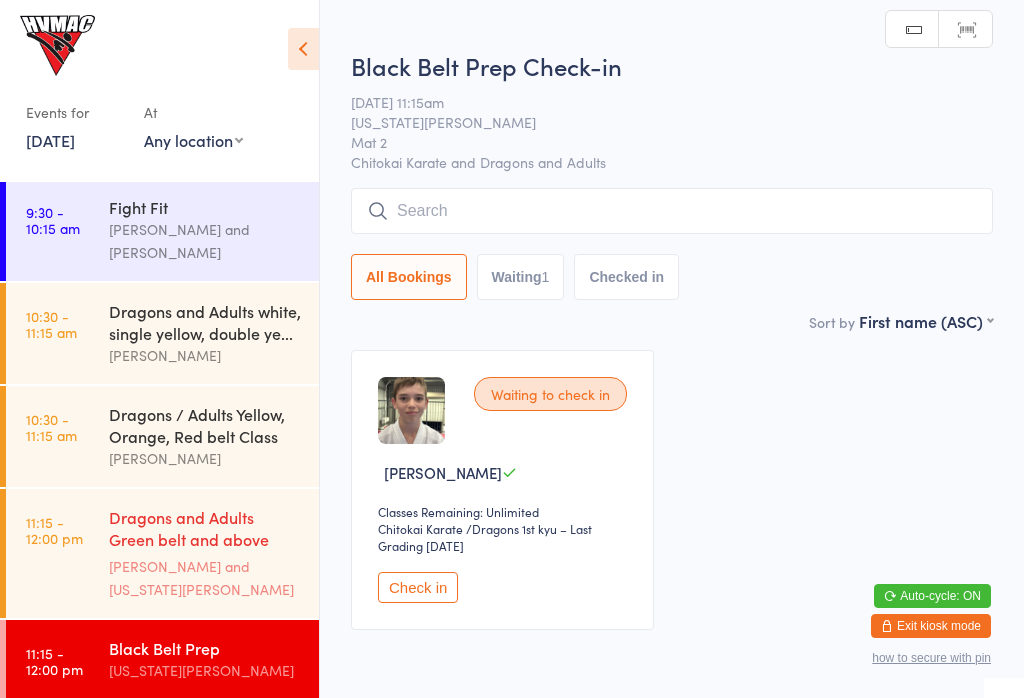 click on "Dragons and Adults Green belt and above Advanced C..." at bounding box center [205, 530] 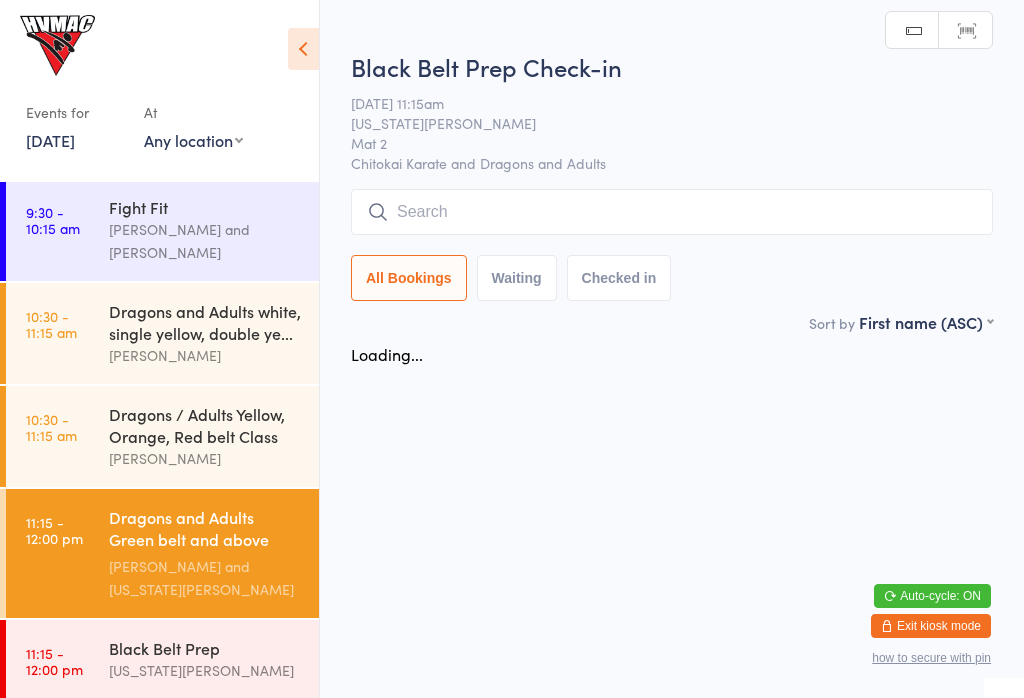 scroll, scrollTop: 0, scrollLeft: 0, axis: both 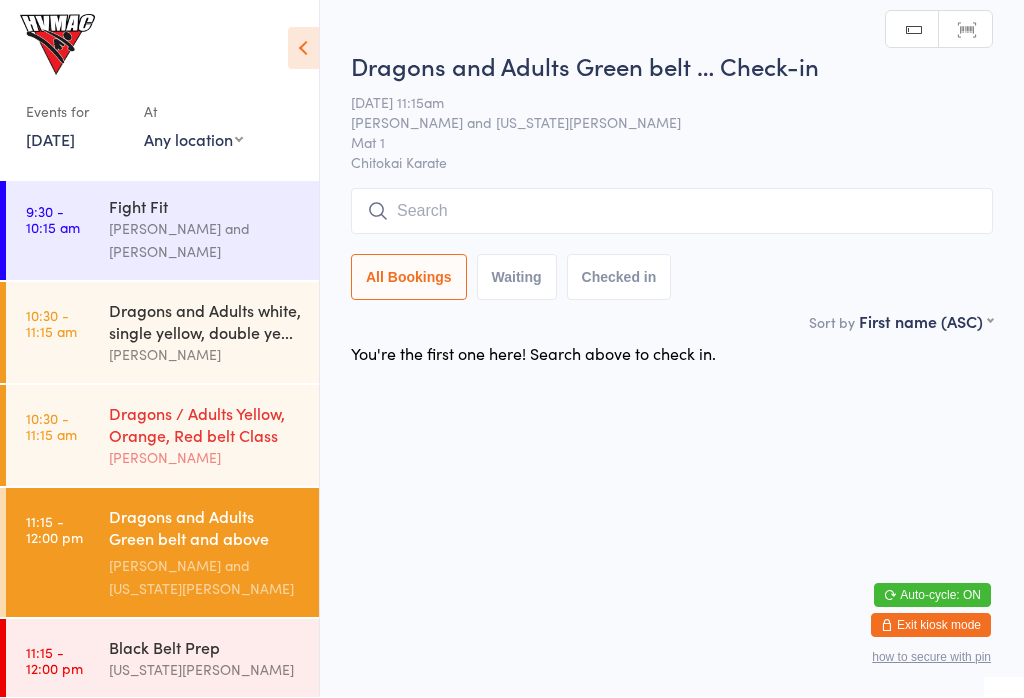 click on "Dragons / Adults Yellow, Orange, Red belt Class" at bounding box center [205, 425] 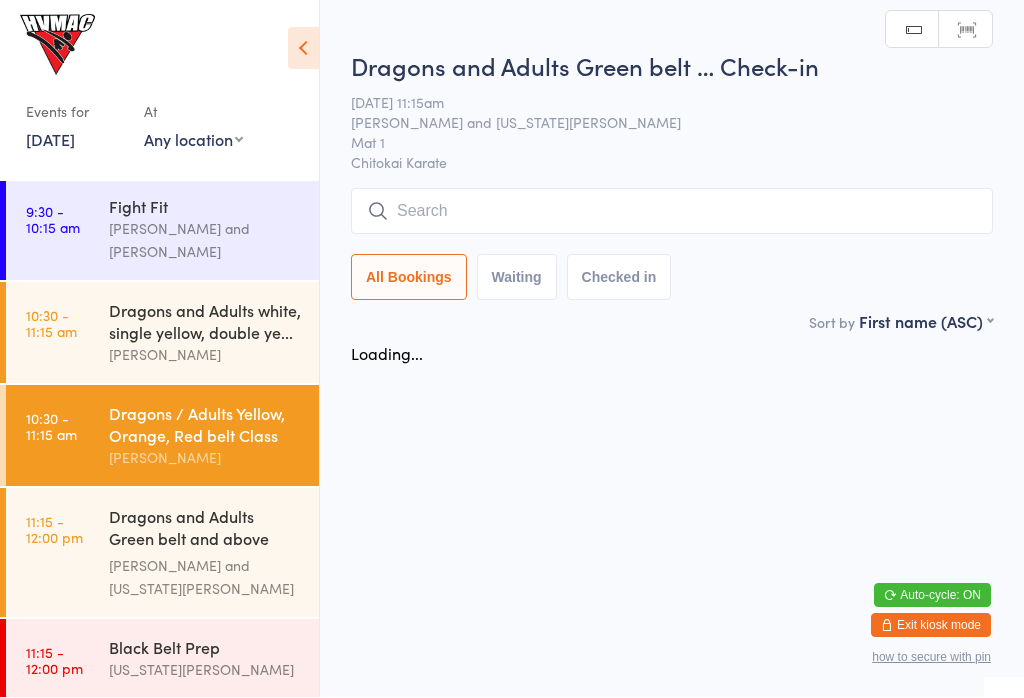 scroll, scrollTop: 1, scrollLeft: 0, axis: vertical 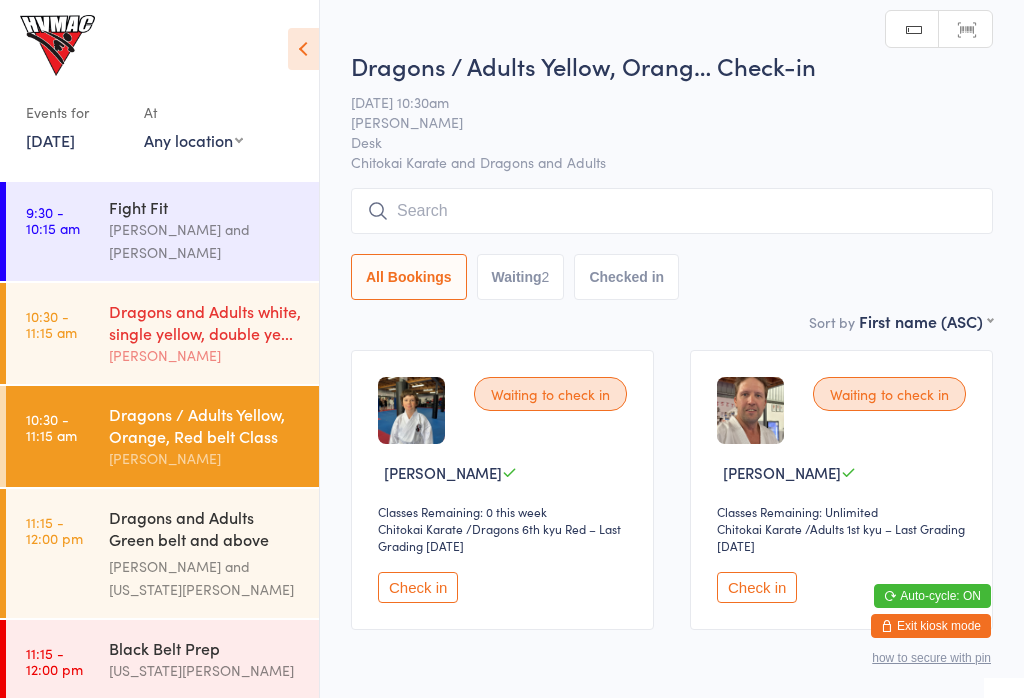 click on "Dragons and Adults white, single yellow, double ye..." at bounding box center [205, 322] 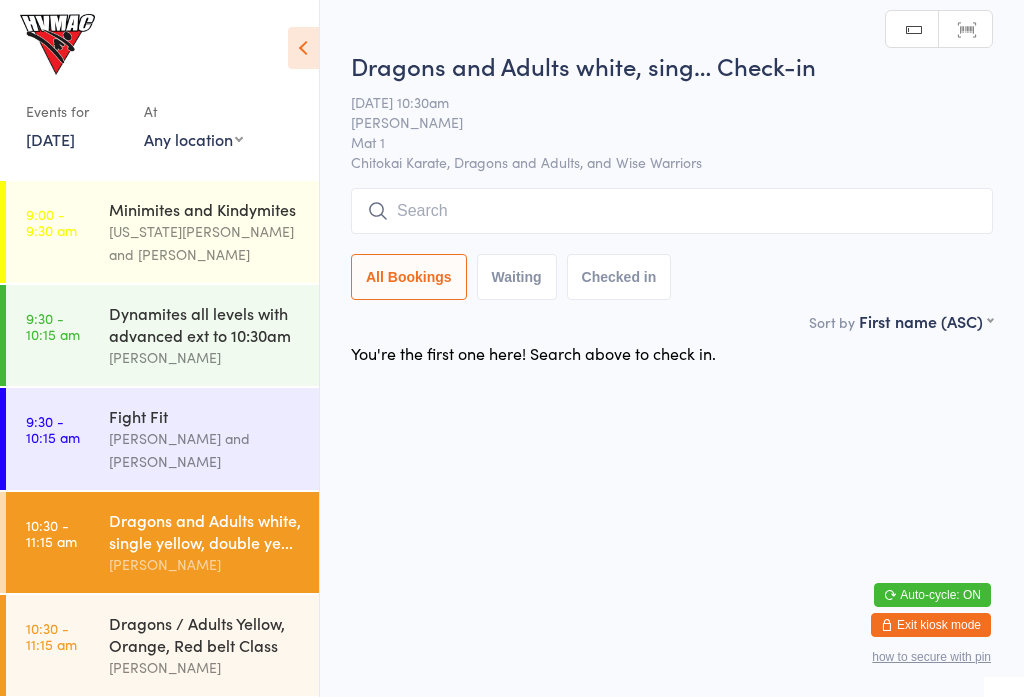 scroll, scrollTop: 0, scrollLeft: 0, axis: both 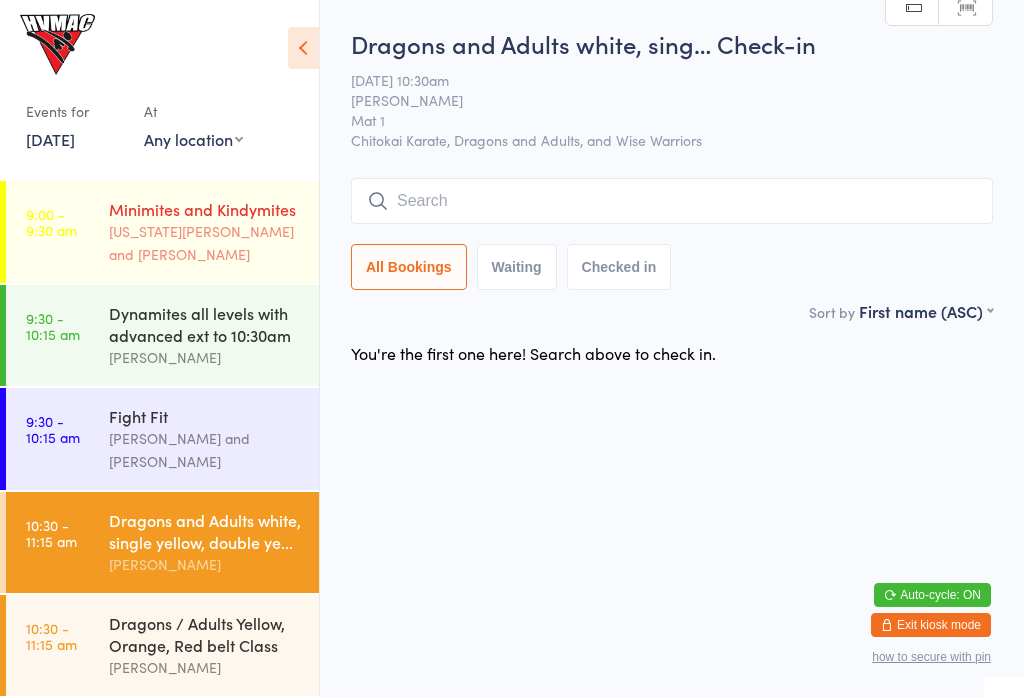 click on "Georgia Dearlove and Dallas Evans" at bounding box center [205, 244] 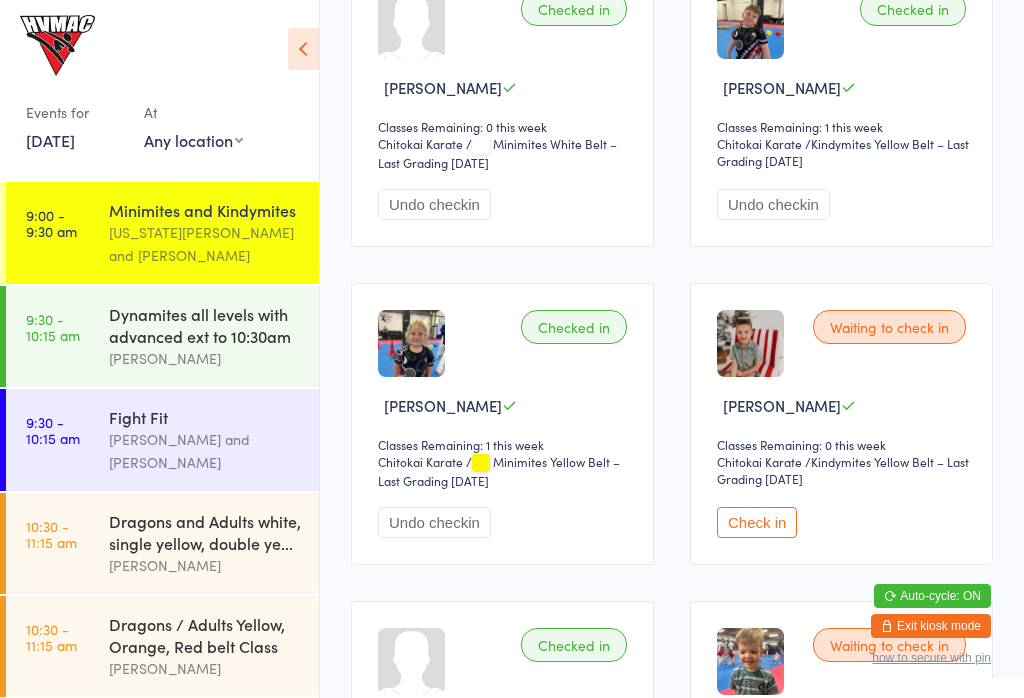 scroll, scrollTop: 418, scrollLeft: 0, axis: vertical 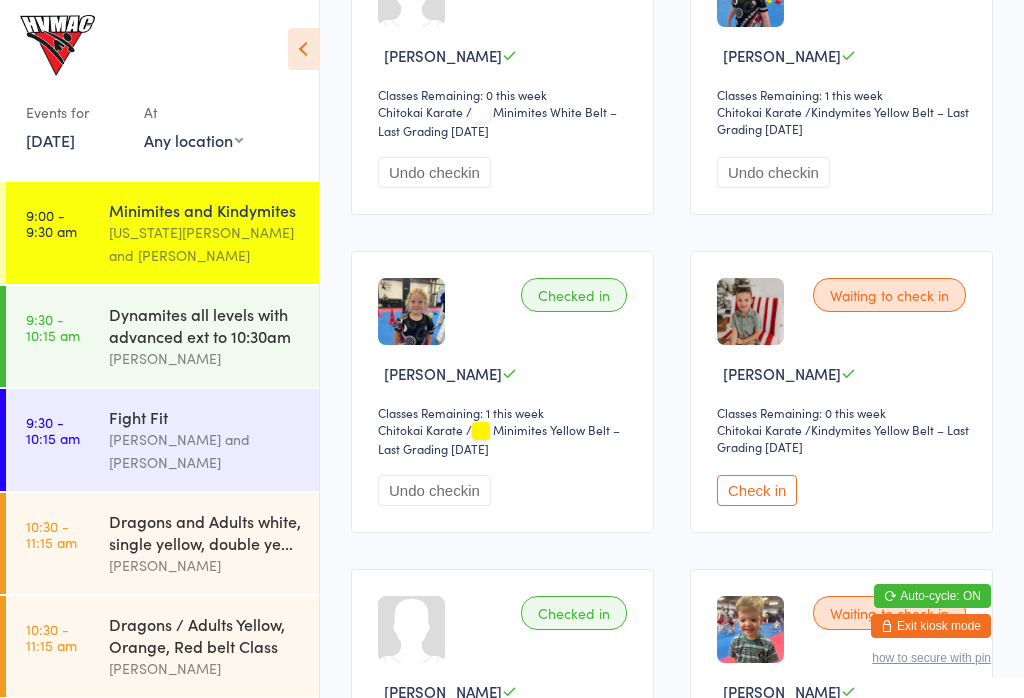 click on "Check in" at bounding box center (757, 490) 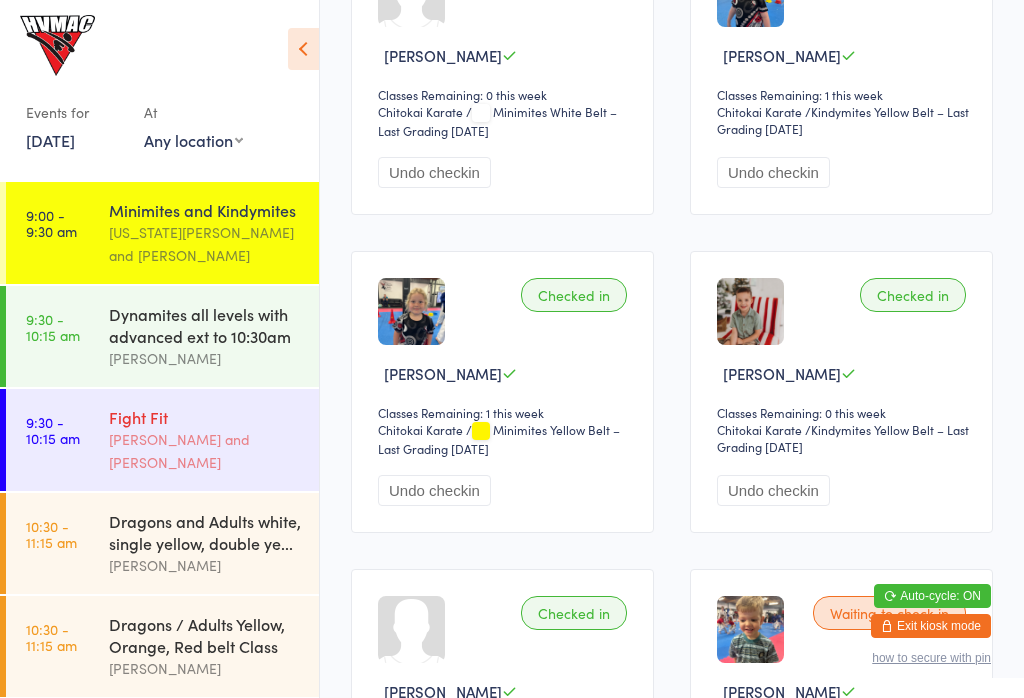 click on "Lesley Talbut and Kirk Pitzner" at bounding box center [205, 451] 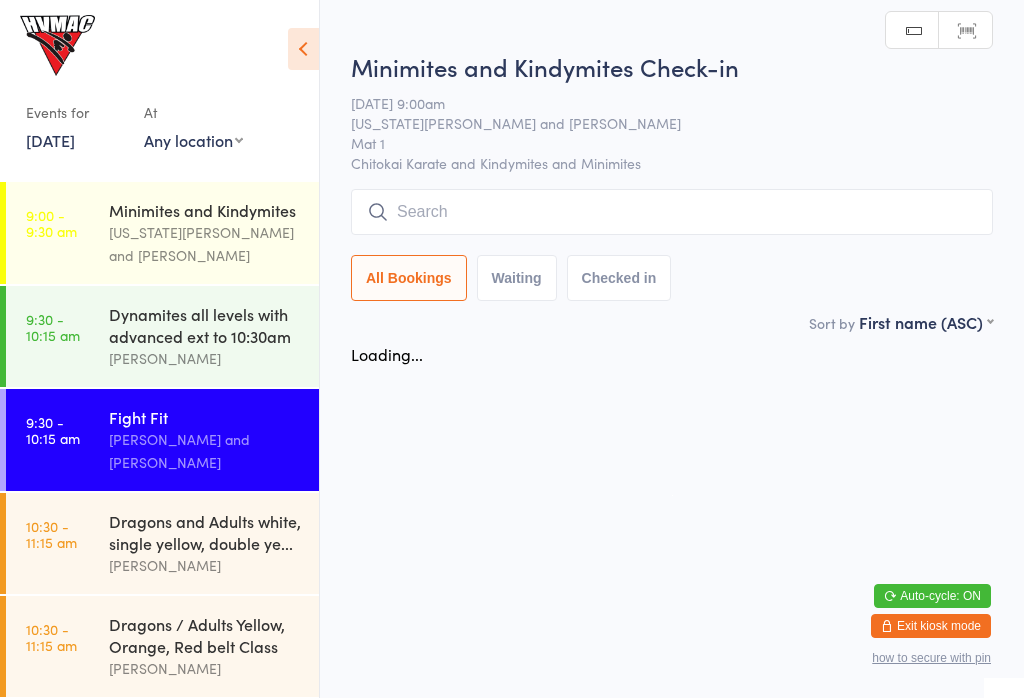 scroll, scrollTop: 0, scrollLeft: 0, axis: both 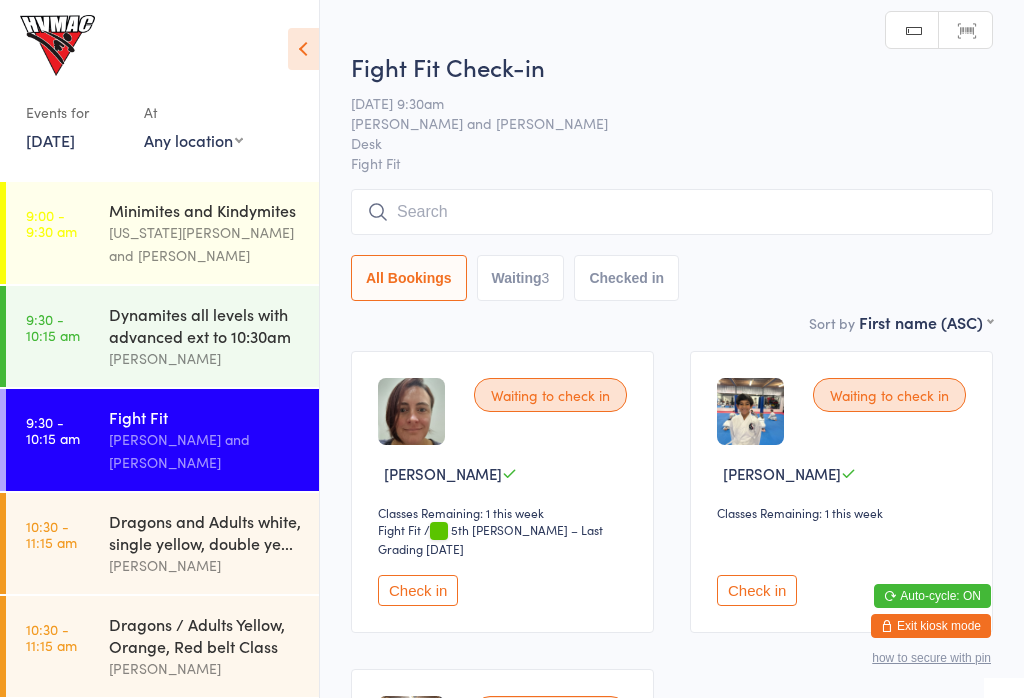 click on "Check in" at bounding box center (418, 590) 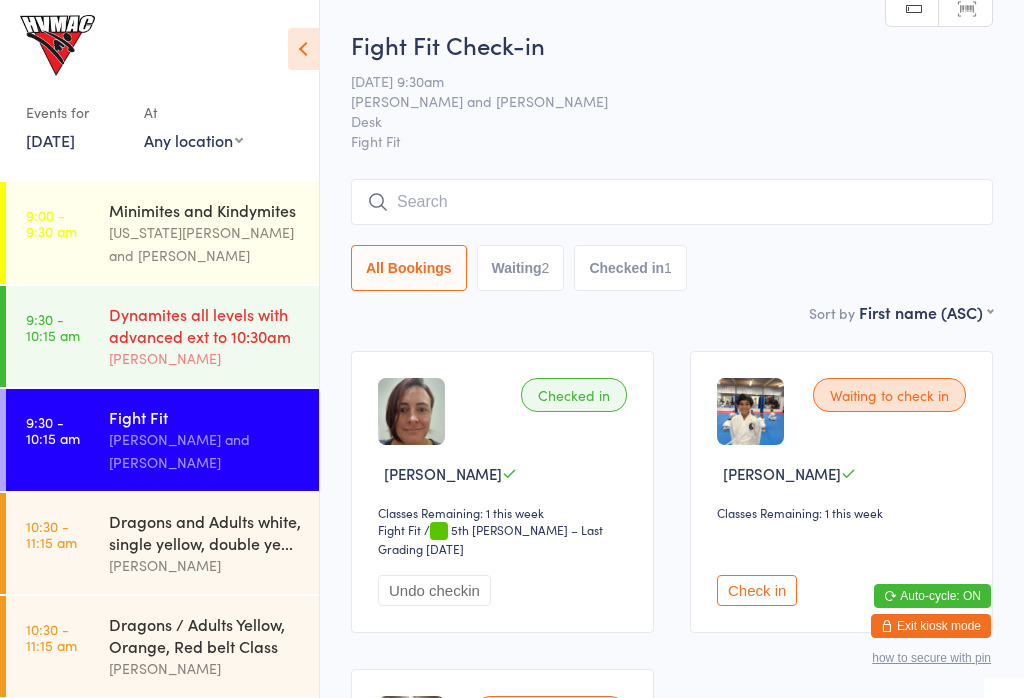 click on "Dynamites all levels with advanced ext to 10:30am" at bounding box center [205, 325] 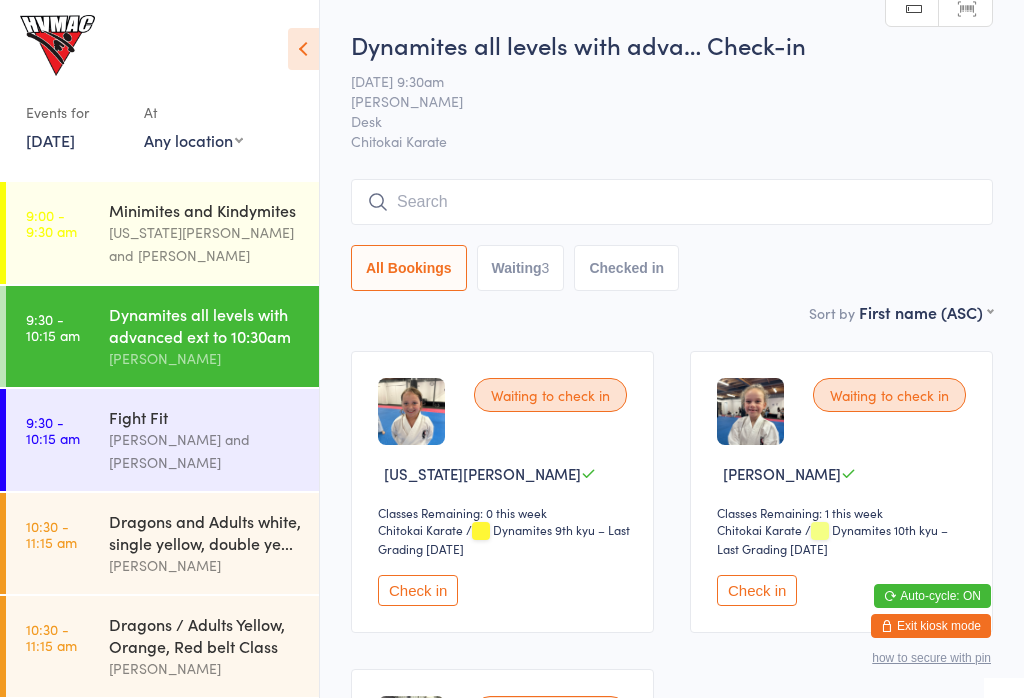 scroll, scrollTop: 4, scrollLeft: 0, axis: vertical 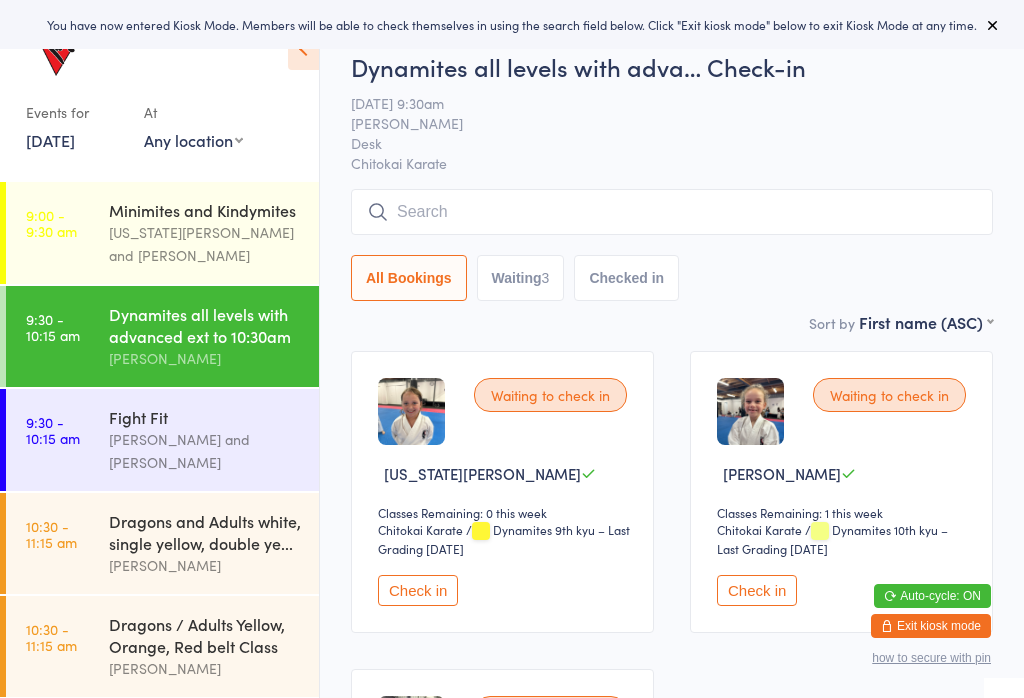click at bounding box center [672, 212] 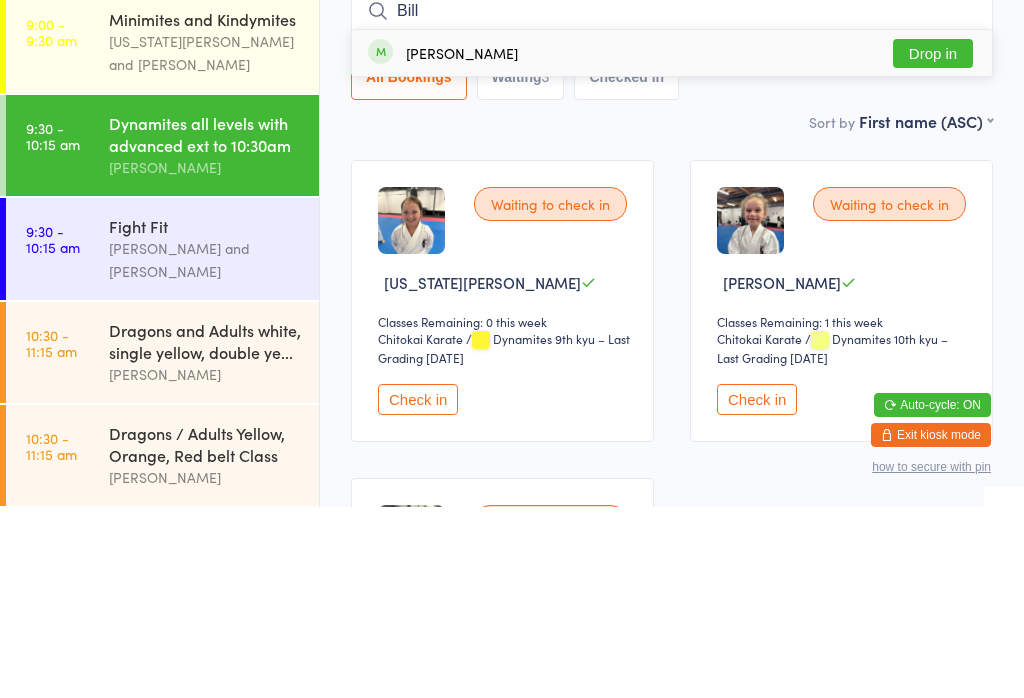 type on "Bill" 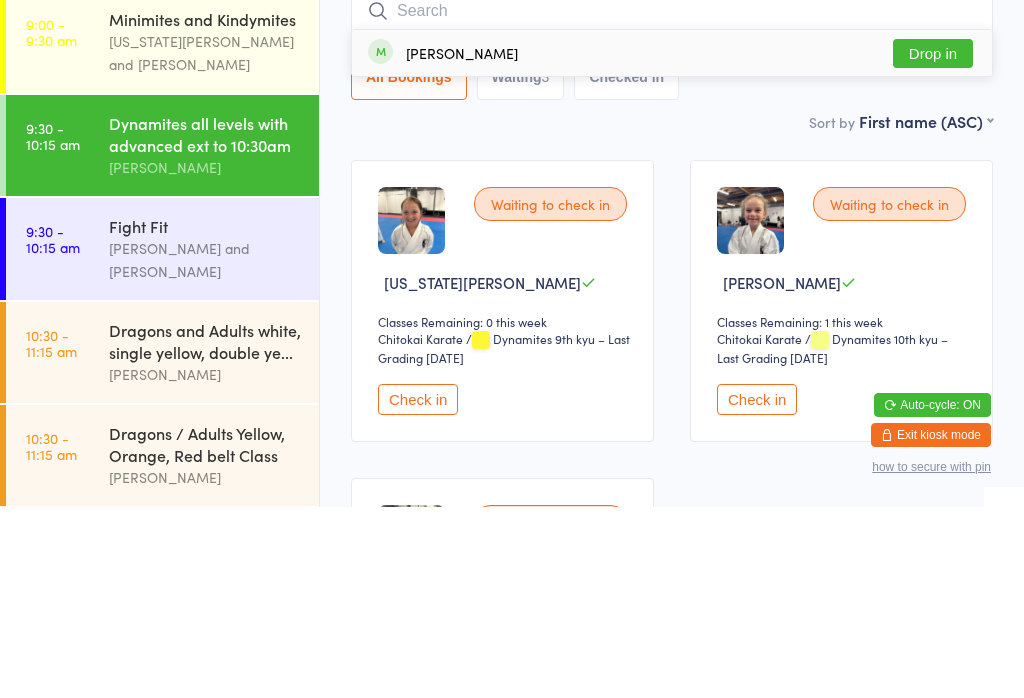 scroll, scrollTop: 191, scrollLeft: 0, axis: vertical 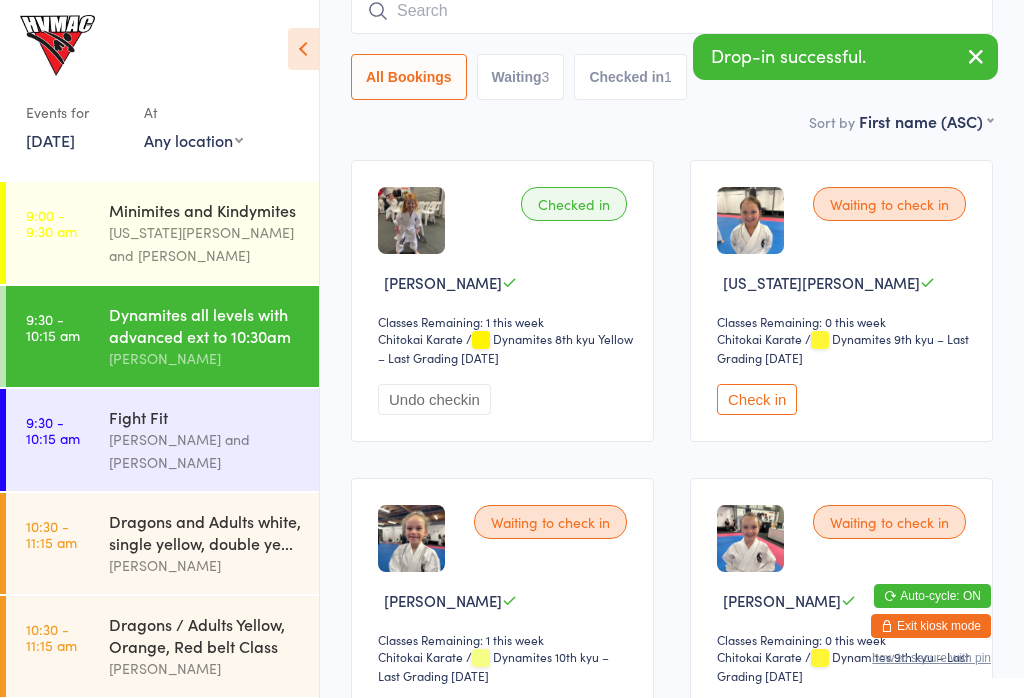 click on "Undo checkin" at bounding box center [434, 399] 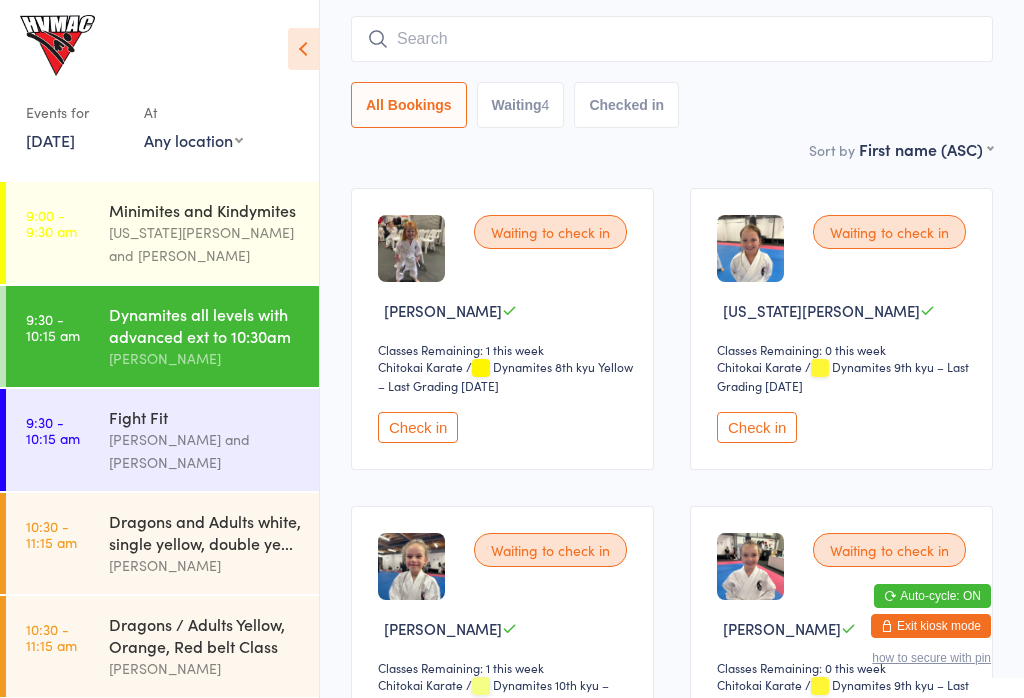 scroll, scrollTop: 0, scrollLeft: 0, axis: both 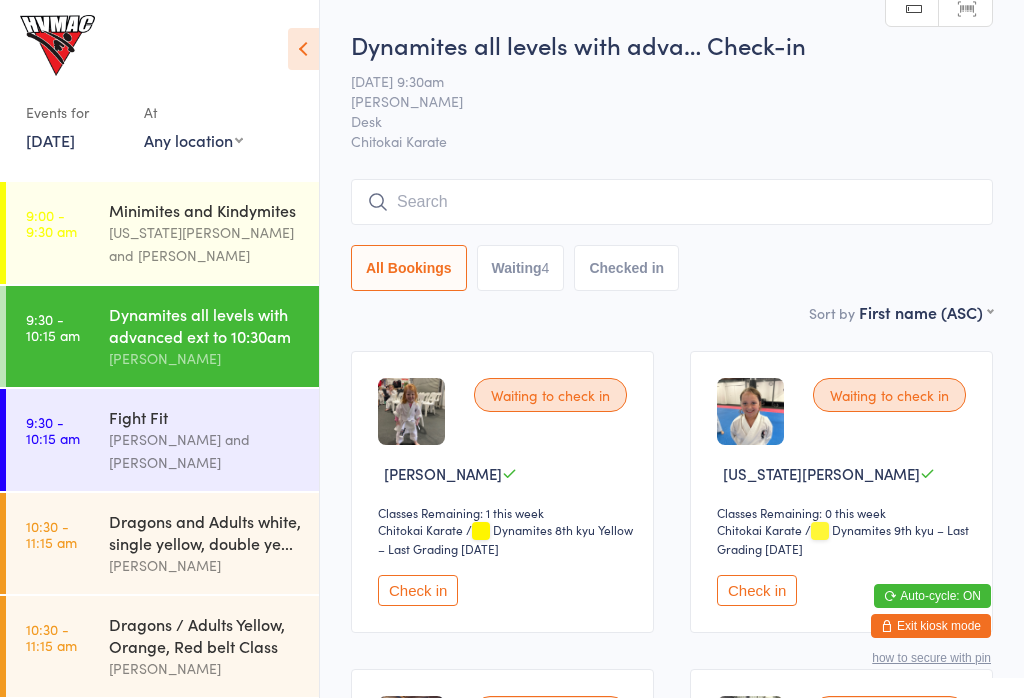 click at bounding box center [672, 202] 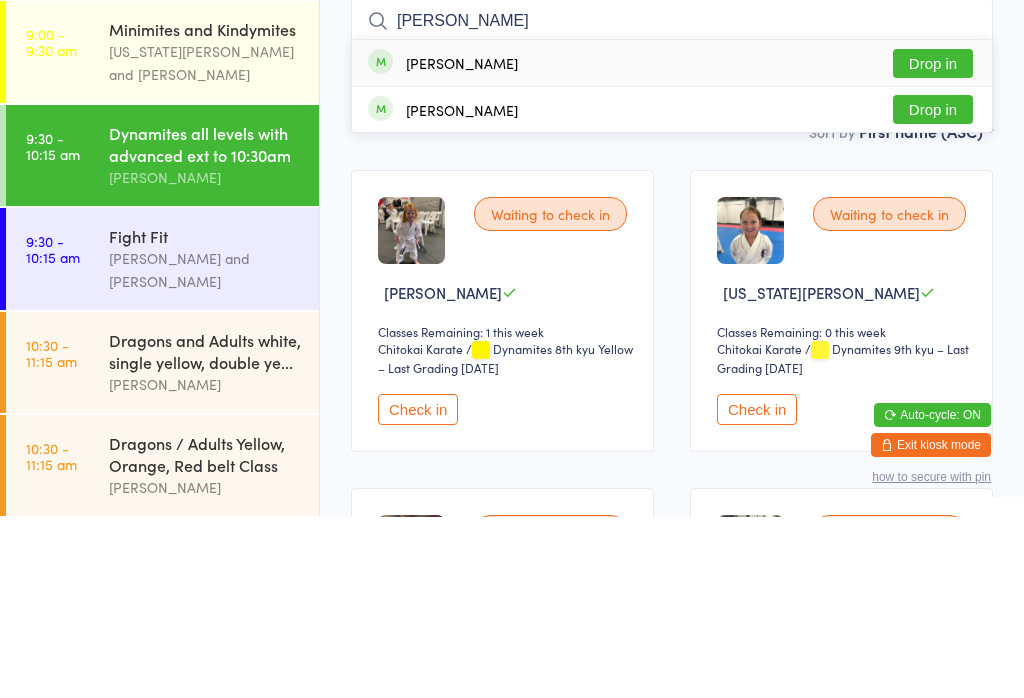 type on "Slade" 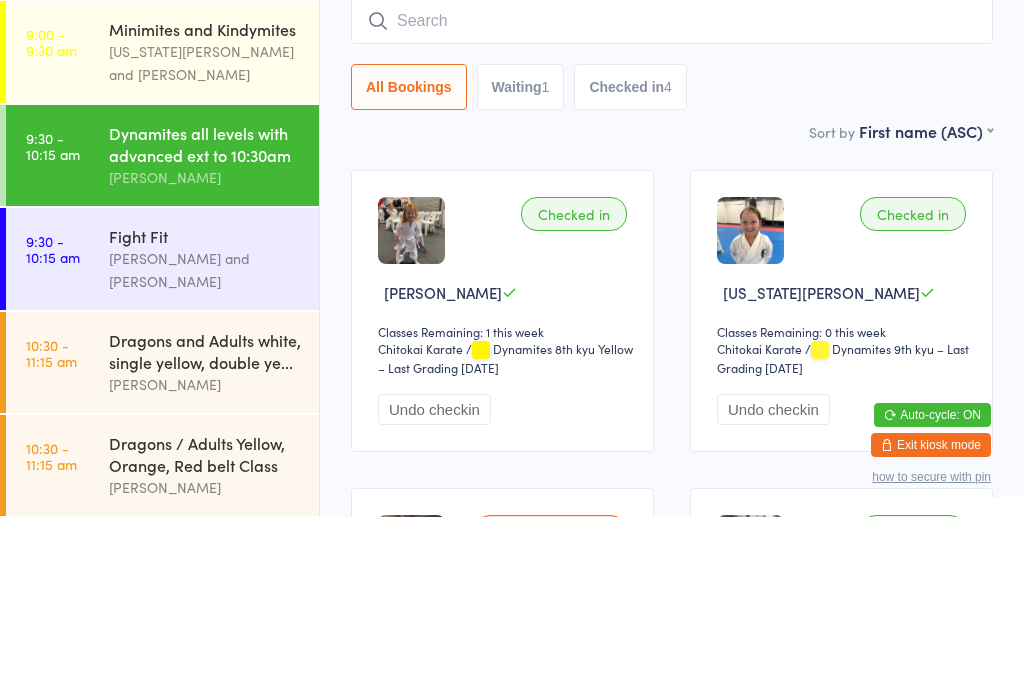 scroll, scrollTop: 181, scrollLeft: 0, axis: vertical 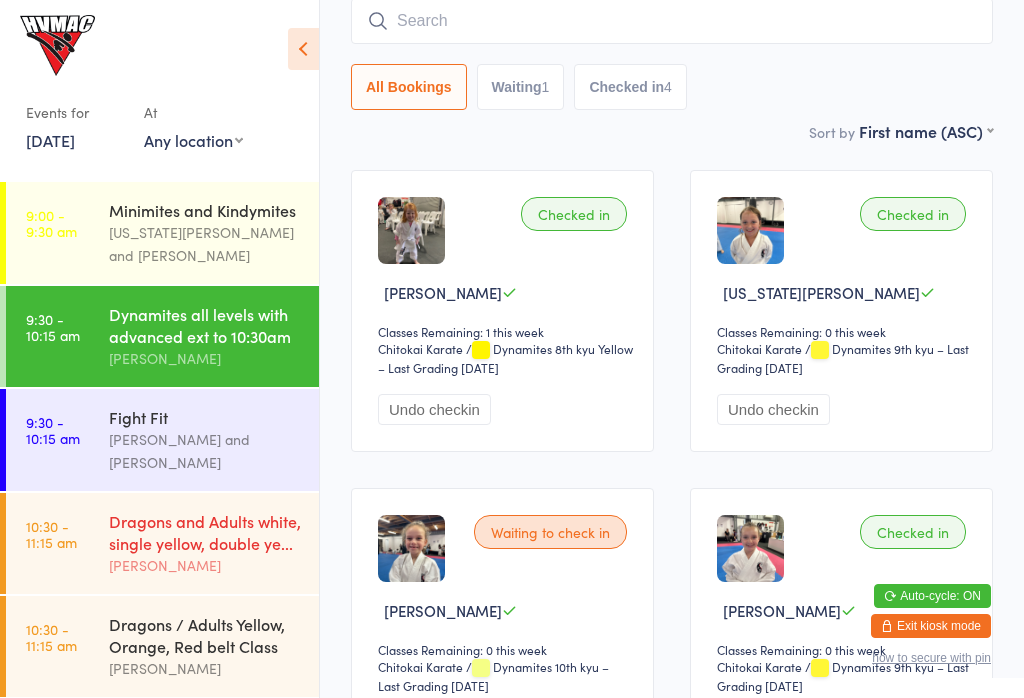 click on "10:30 - 11:15 am" at bounding box center (51, 534) 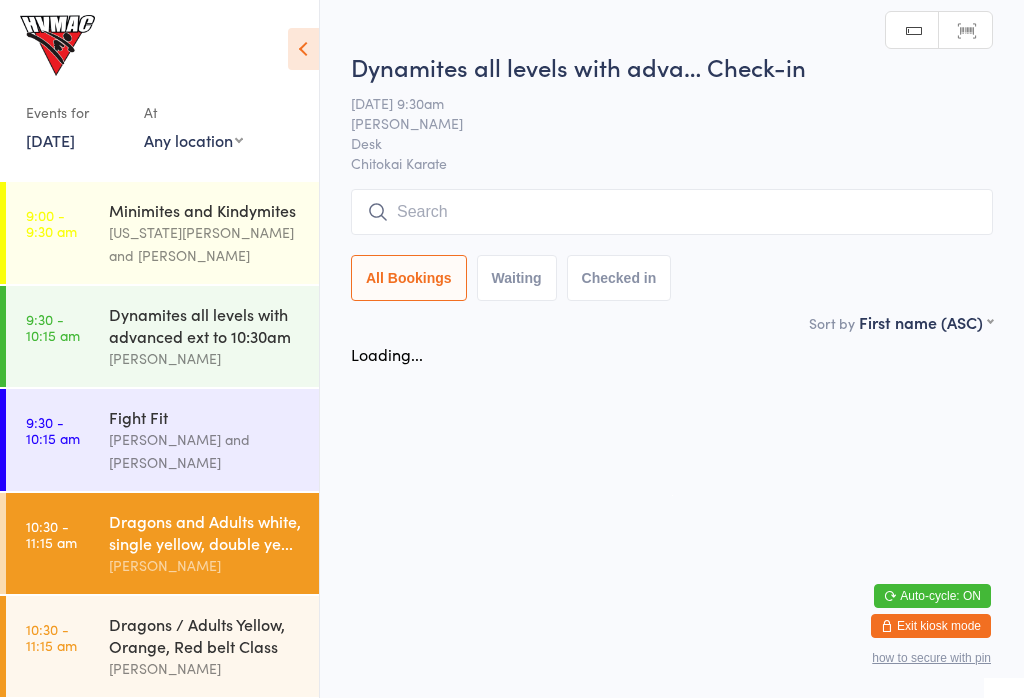 scroll, scrollTop: 0, scrollLeft: 0, axis: both 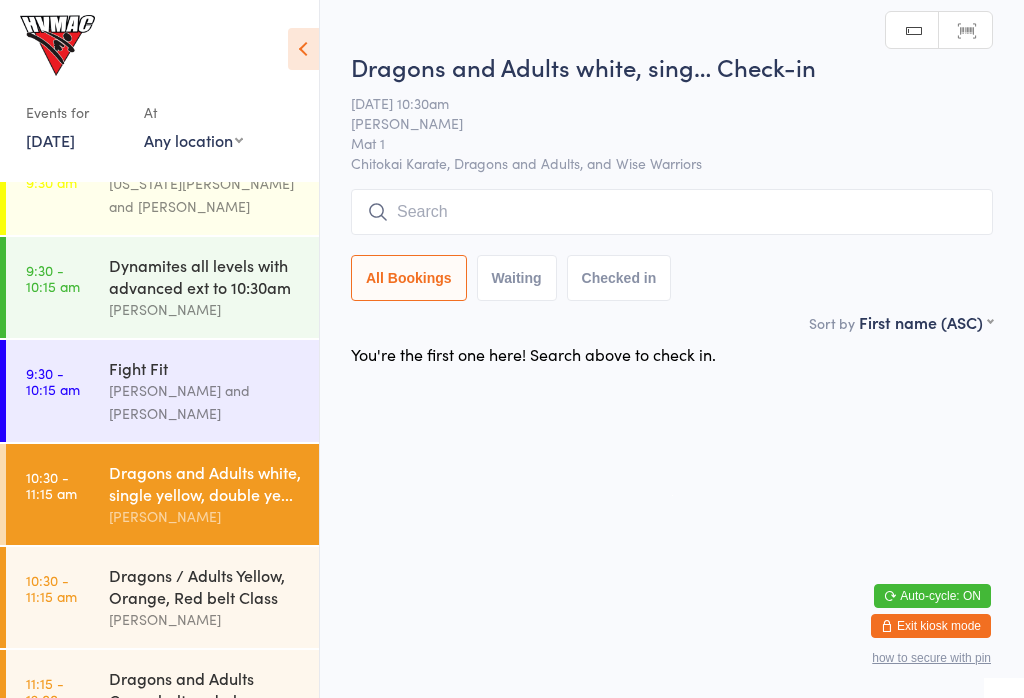 click at bounding box center [672, 212] 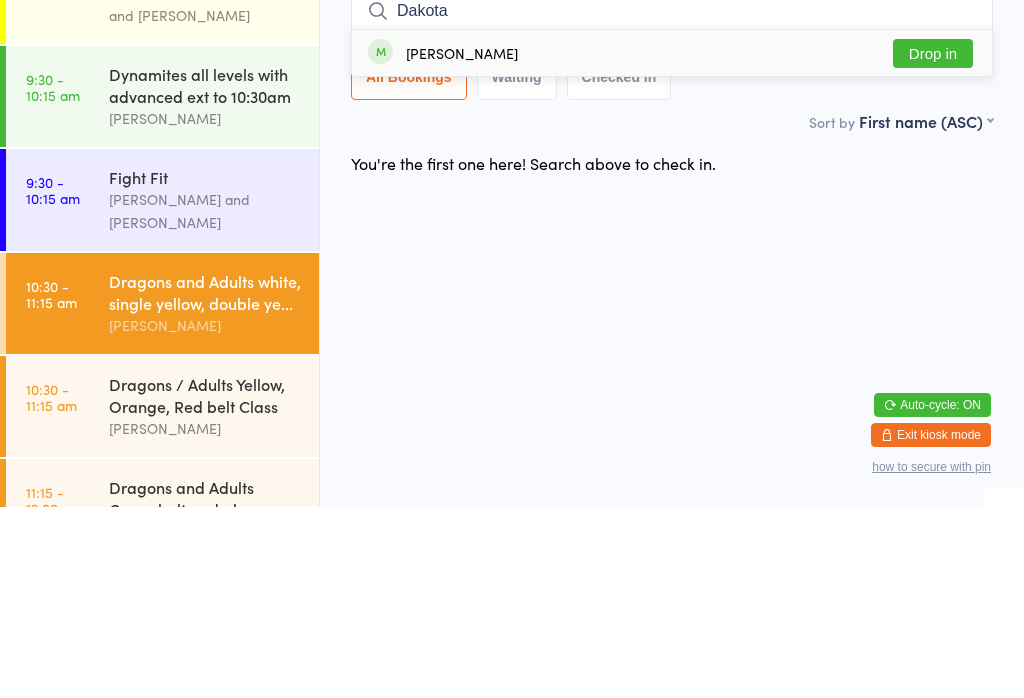 type on "Dakota" 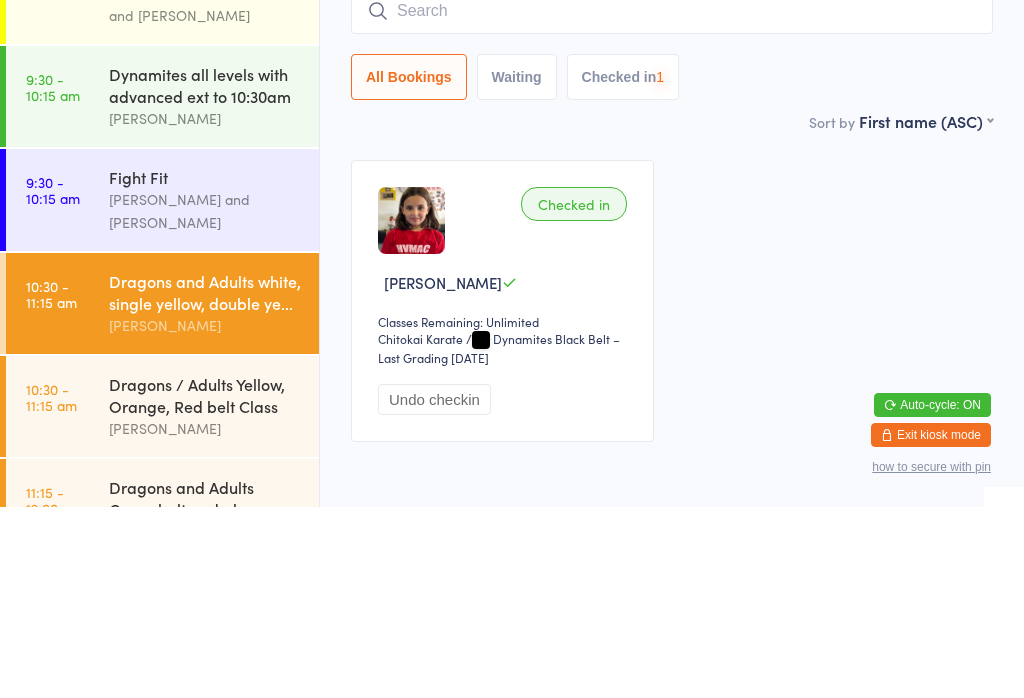 scroll, scrollTop: 99, scrollLeft: 0, axis: vertical 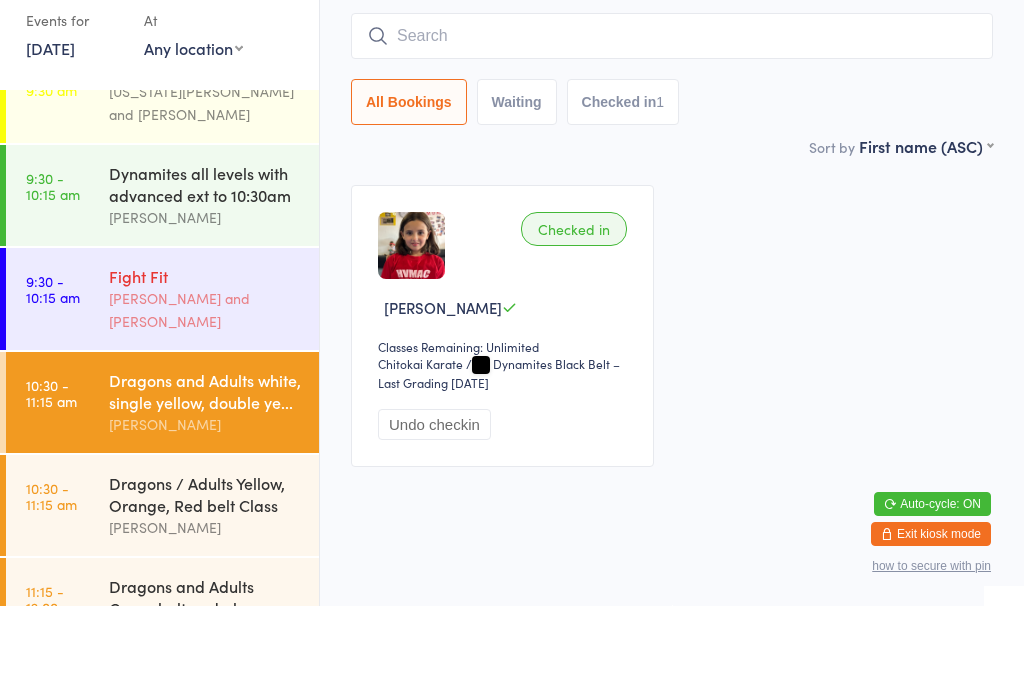 click on "Fight Fit" at bounding box center [205, 368] 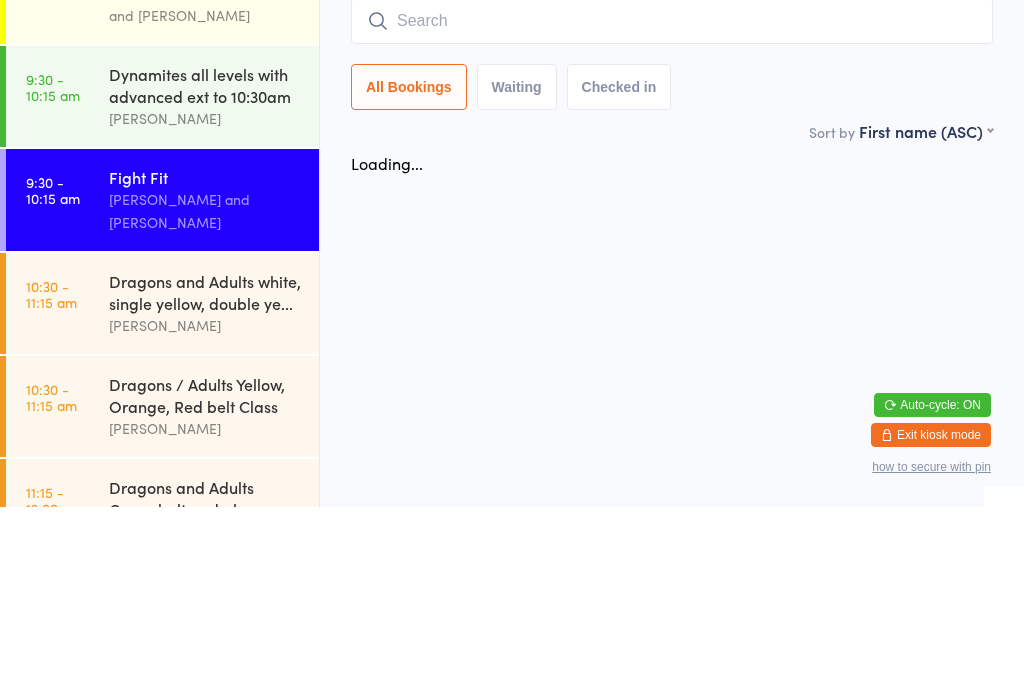 scroll, scrollTop: 191, scrollLeft: 0, axis: vertical 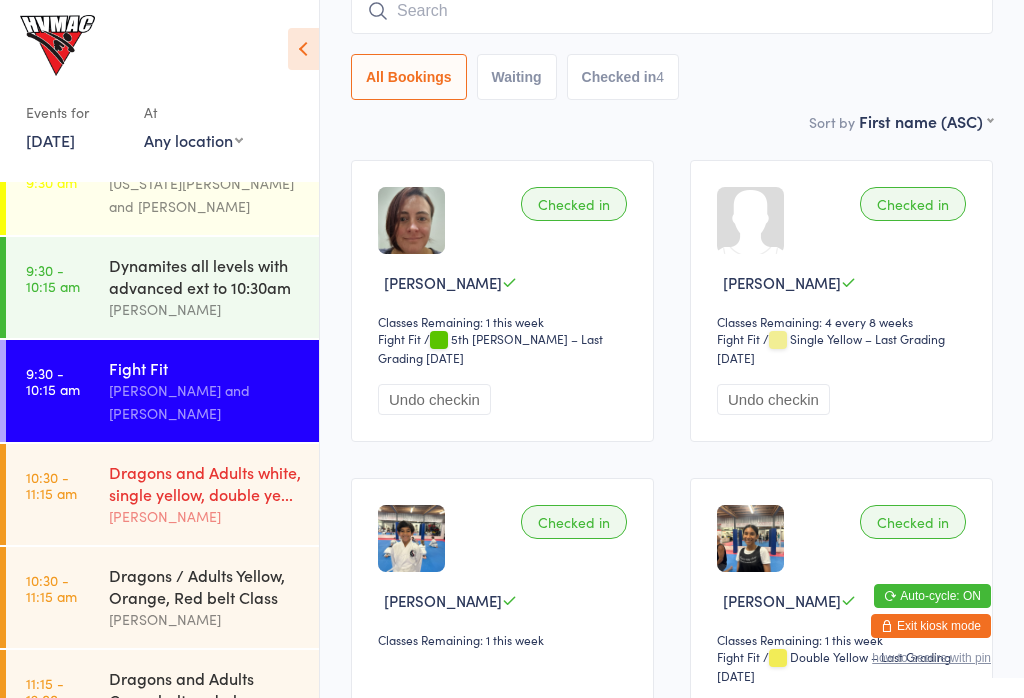 click on "10:30 - 11:15 am Dragons and Adults white, single yellow, double ye... Dallas Evans" at bounding box center (162, 494) 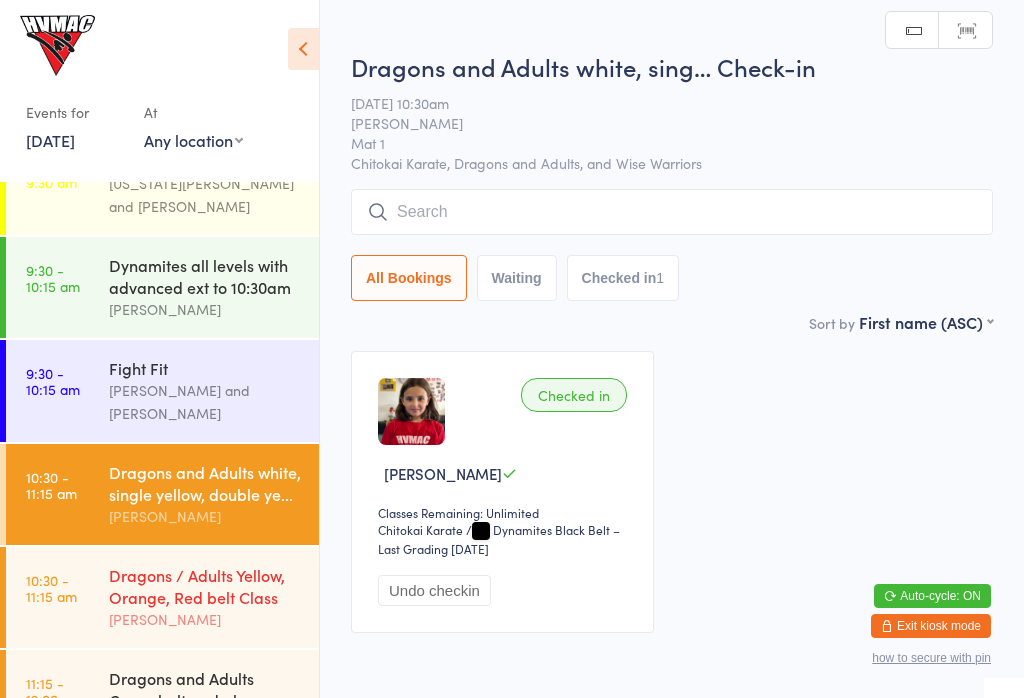 click on "Dragons / Adults Yellow, Orange, Red belt Class" at bounding box center [205, 586] 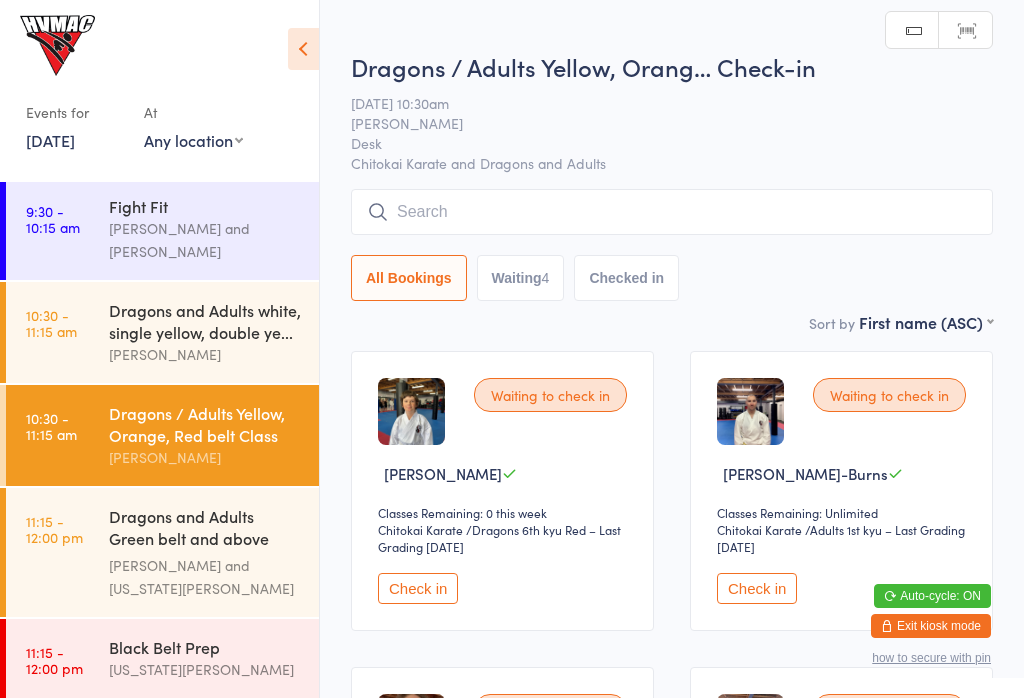 scroll, scrollTop: 210, scrollLeft: 0, axis: vertical 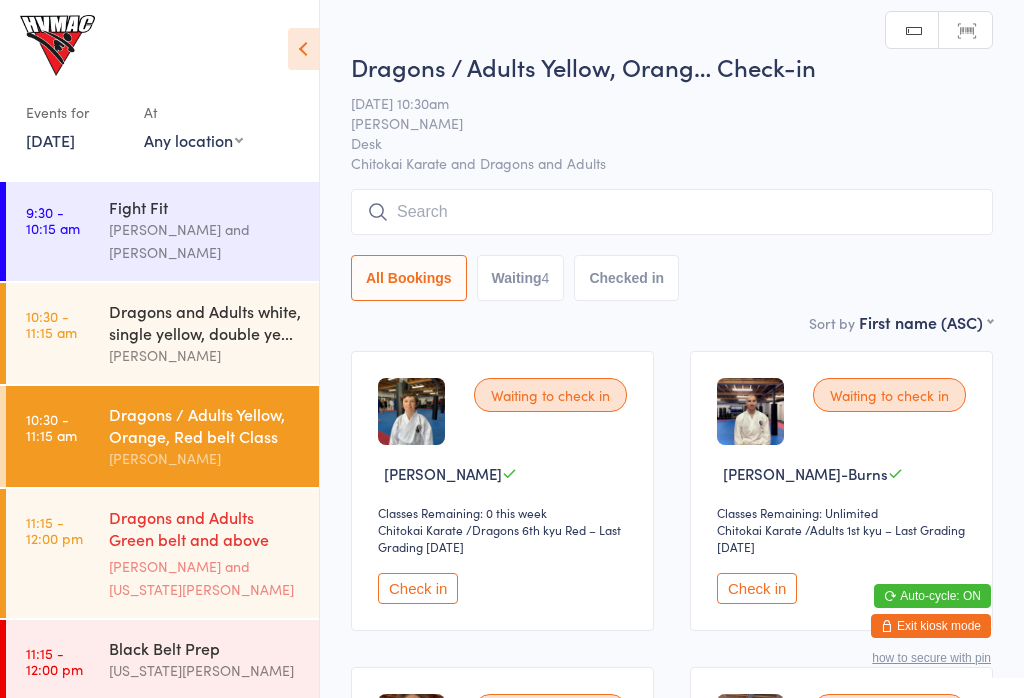 click on "11:15 - 12:00 pm Dragons and Adults Green belt and above Advanced C... Dallas Evans and Georgia Dearlove" at bounding box center (162, 553) 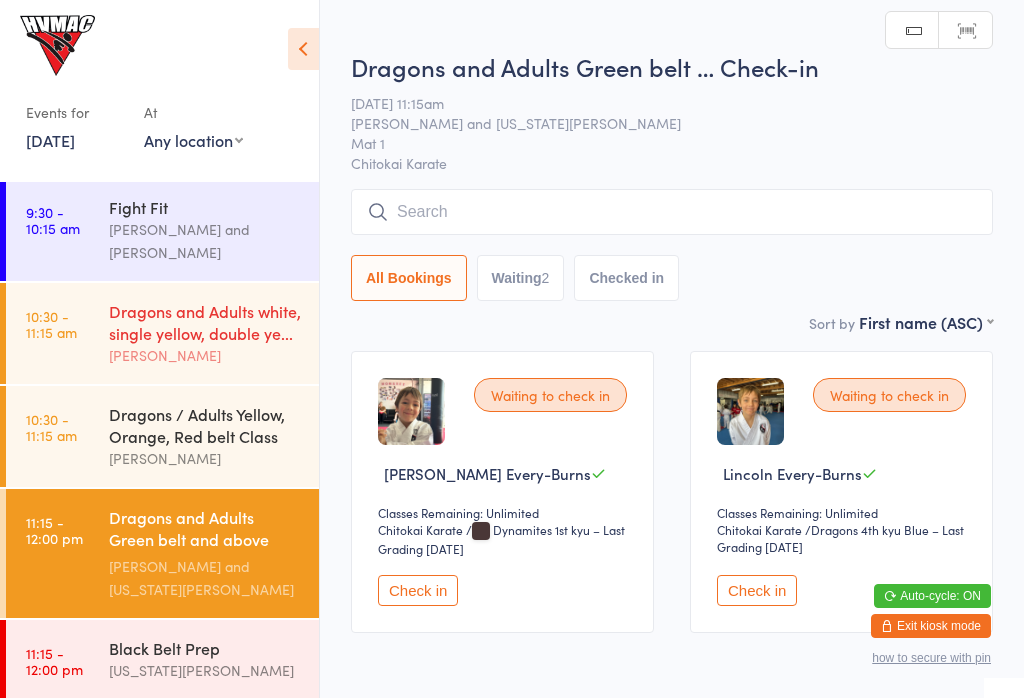 click on "Dragons and Adults white, single yellow, double ye..." at bounding box center [205, 322] 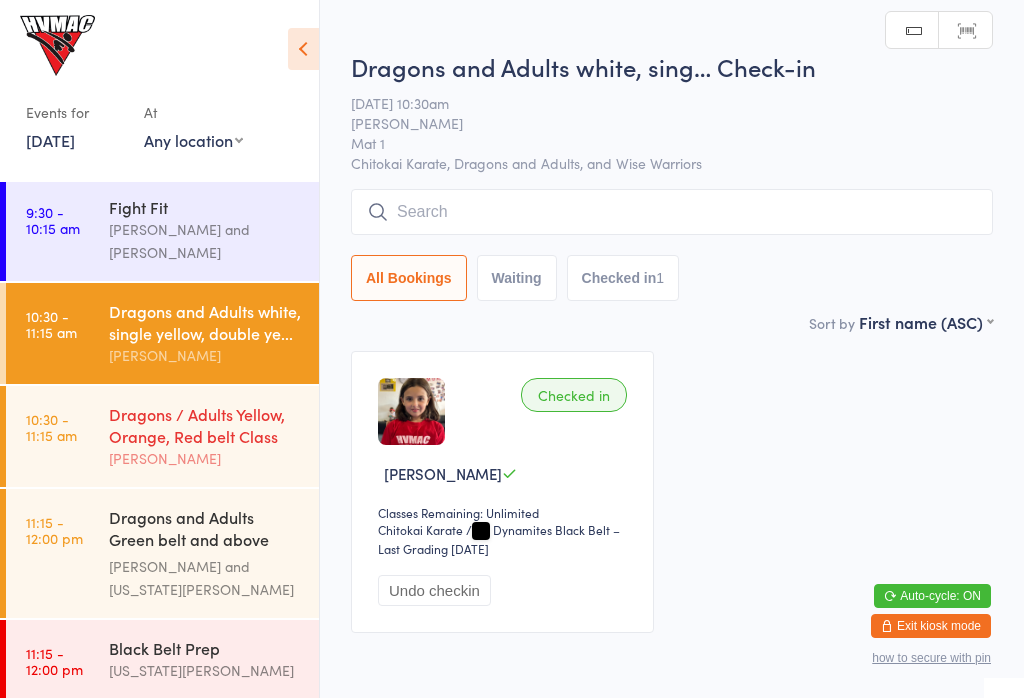 click on "Dragons / Adults Yellow, Orange, Red belt Class" at bounding box center (205, 425) 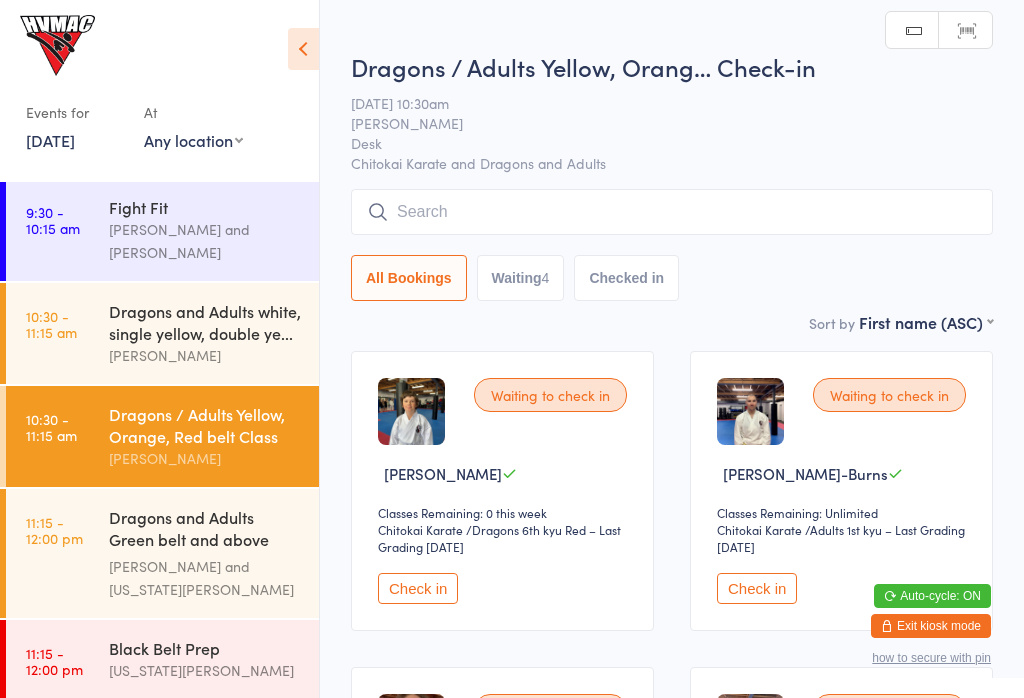 scroll, scrollTop: 1, scrollLeft: 0, axis: vertical 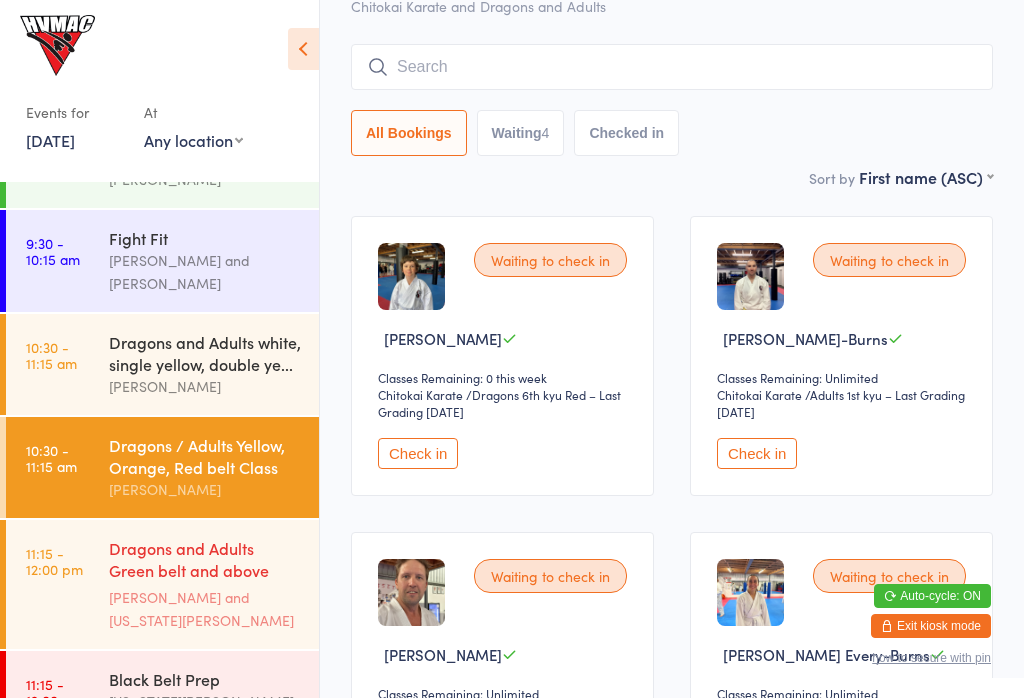 click on "Dragons and Adults Green belt and above Advanced C..." at bounding box center (205, 561) 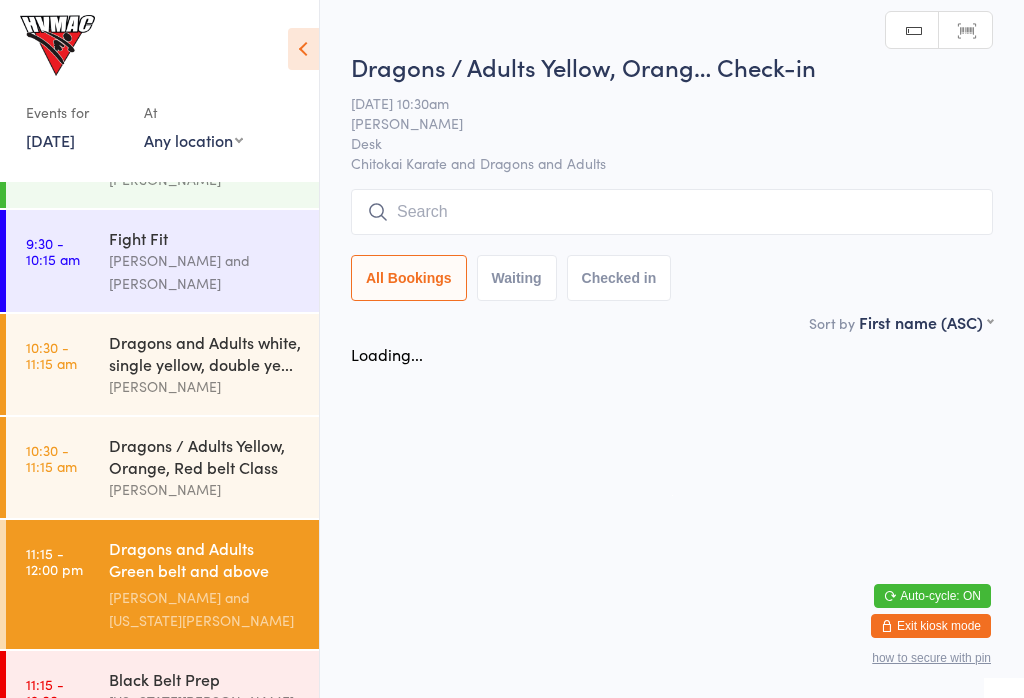 scroll, scrollTop: 0, scrollLeft: 0, axis: both 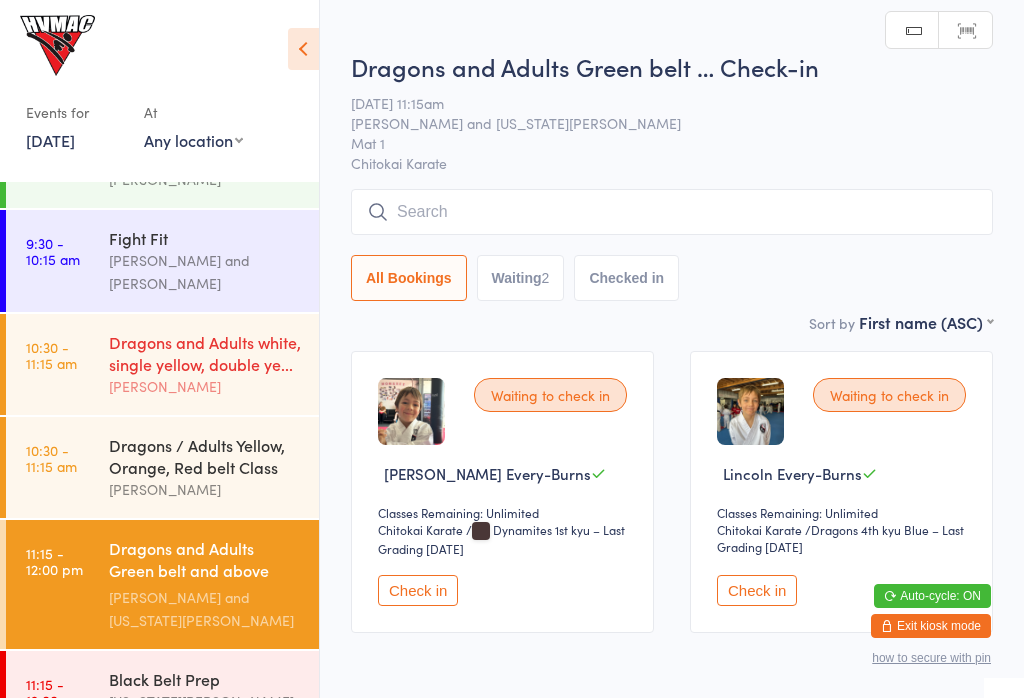 click on "Dragons and Adults white, single yellow, double ye..." at bounding box center (205, 353) 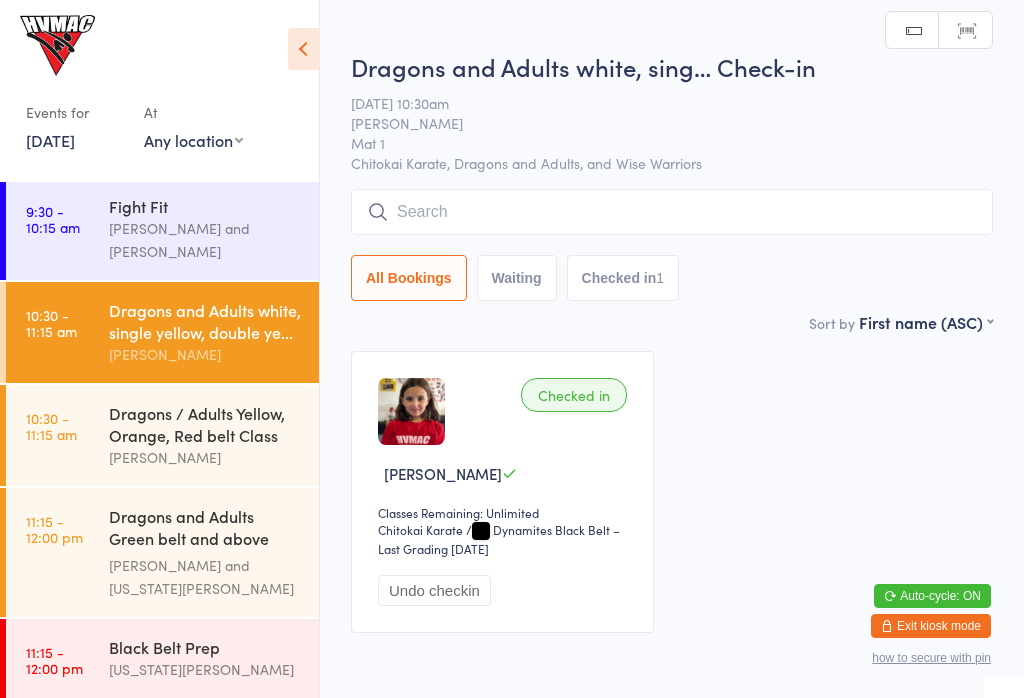 scroll, scrollTop: 210, scrollLeft: 0, axis: vertical 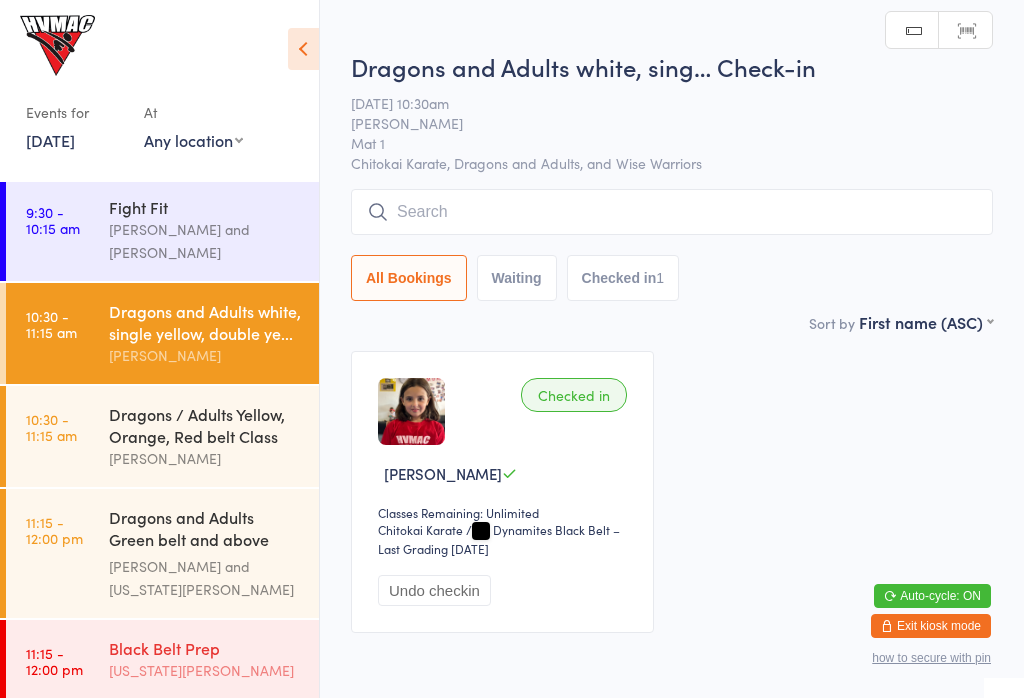 click on "Black Belt Prep" at bounding box center (205, 648) 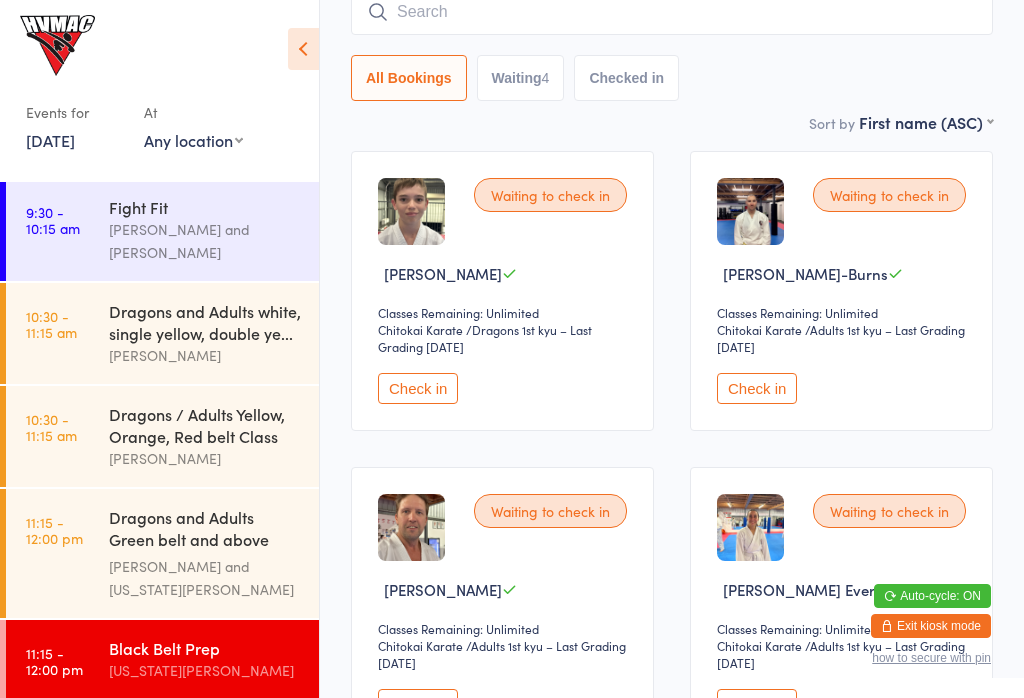 scroll, scrollTop: 284, scrollLeft: 0, axis: vertical 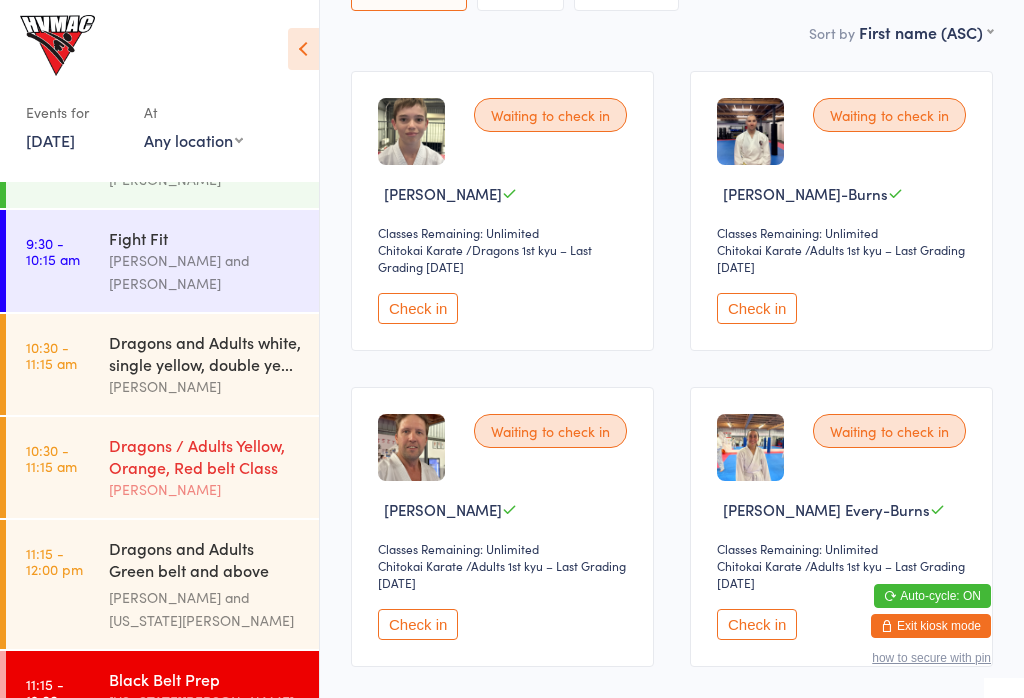 click on "Dragons / Adults Yellow, Orange, Red belt Class" at bounding box center (205, 456) 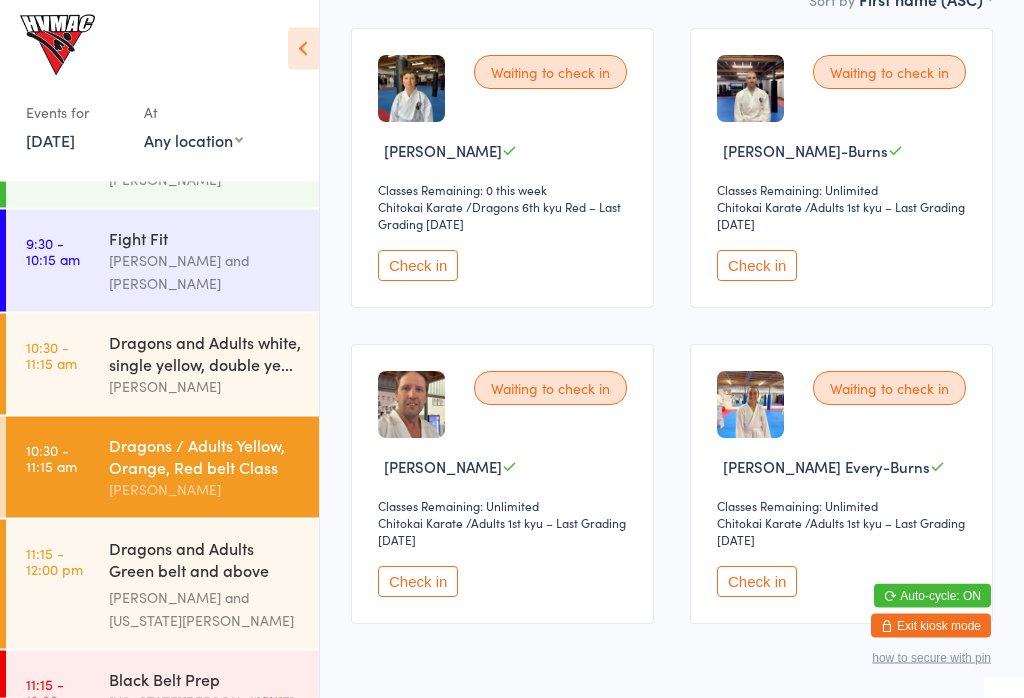 scroll, scrollTop: 323, scrollLeft: 0, axis: vertical 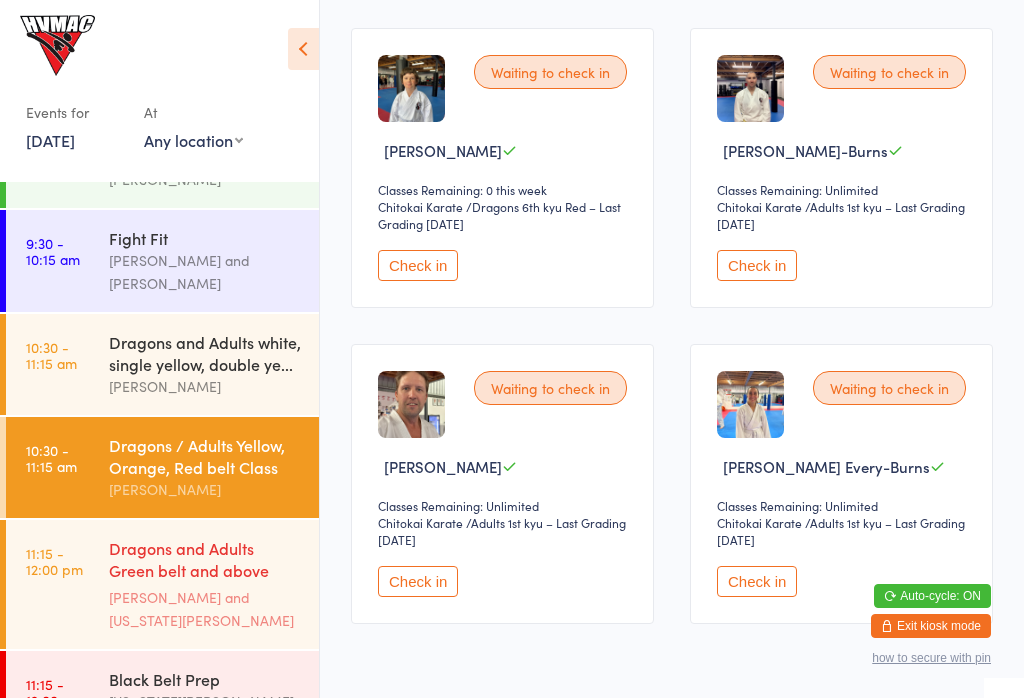 click on "Dragons and Adults Green belt and above Advanced C..." at bounding box center (205, 561) 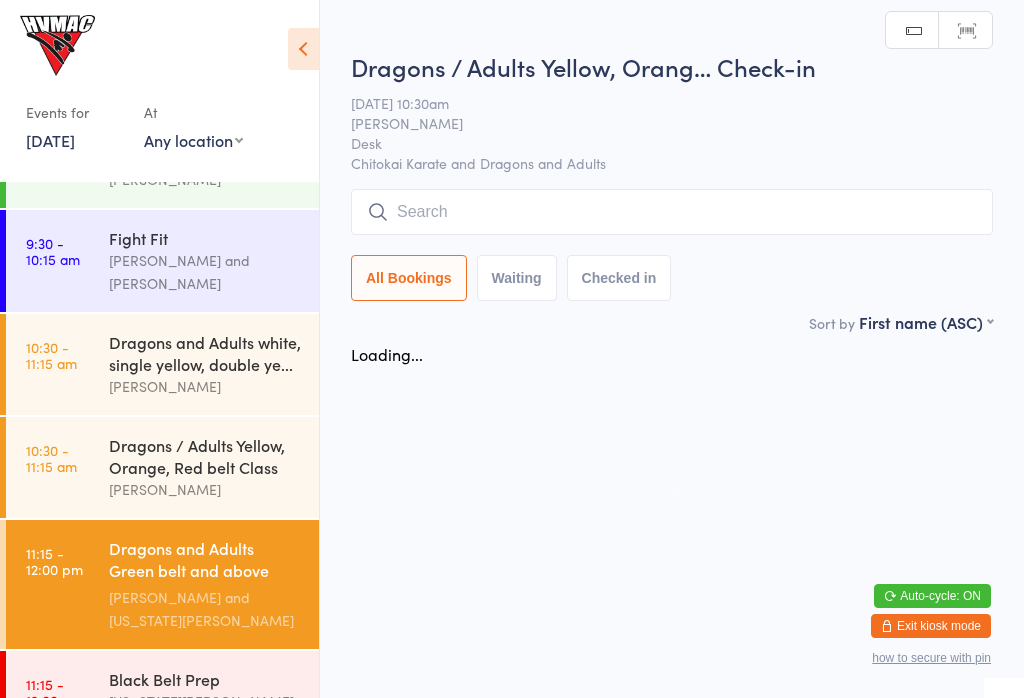 scroll, scrollTop: 0, scrollLeft: 0, axis: both 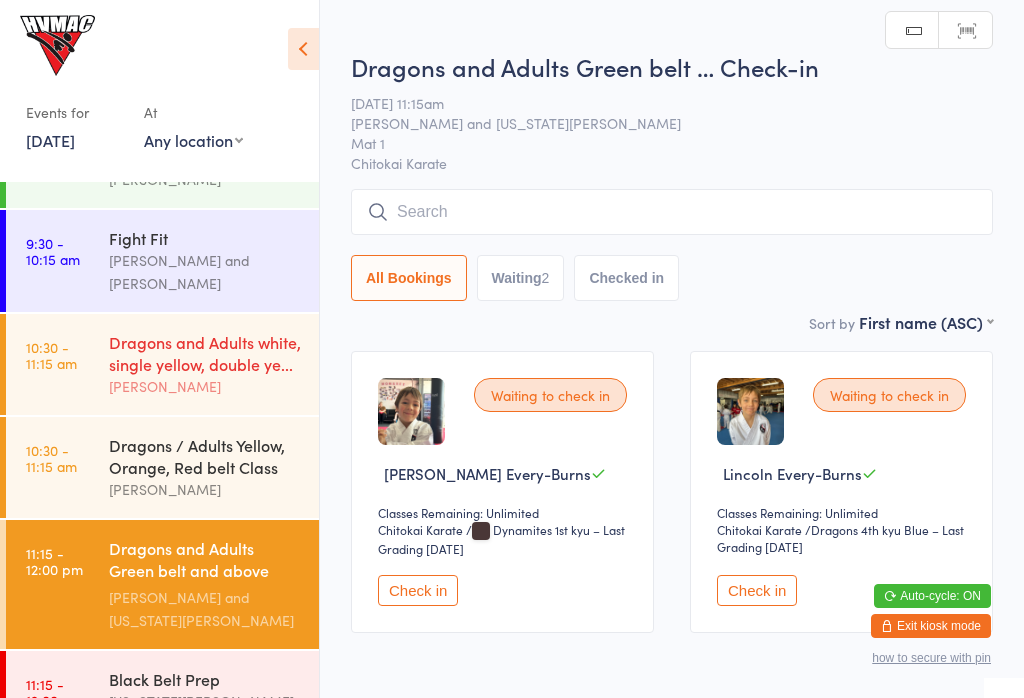 click on "Dragons and Adults white, single yellow, double ye..." at bounding box center [205, 353] 